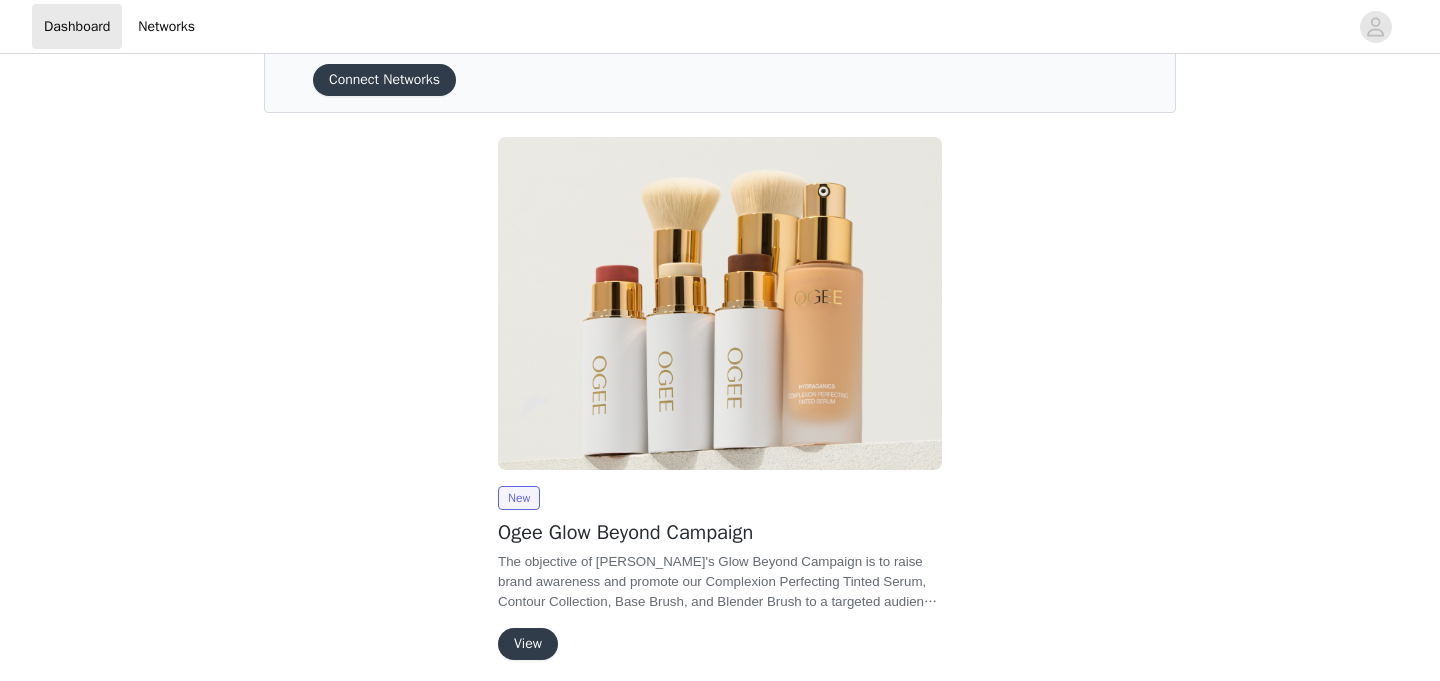 scroll, scrollTop: 167, scrollLeft: 0, axis: vertical 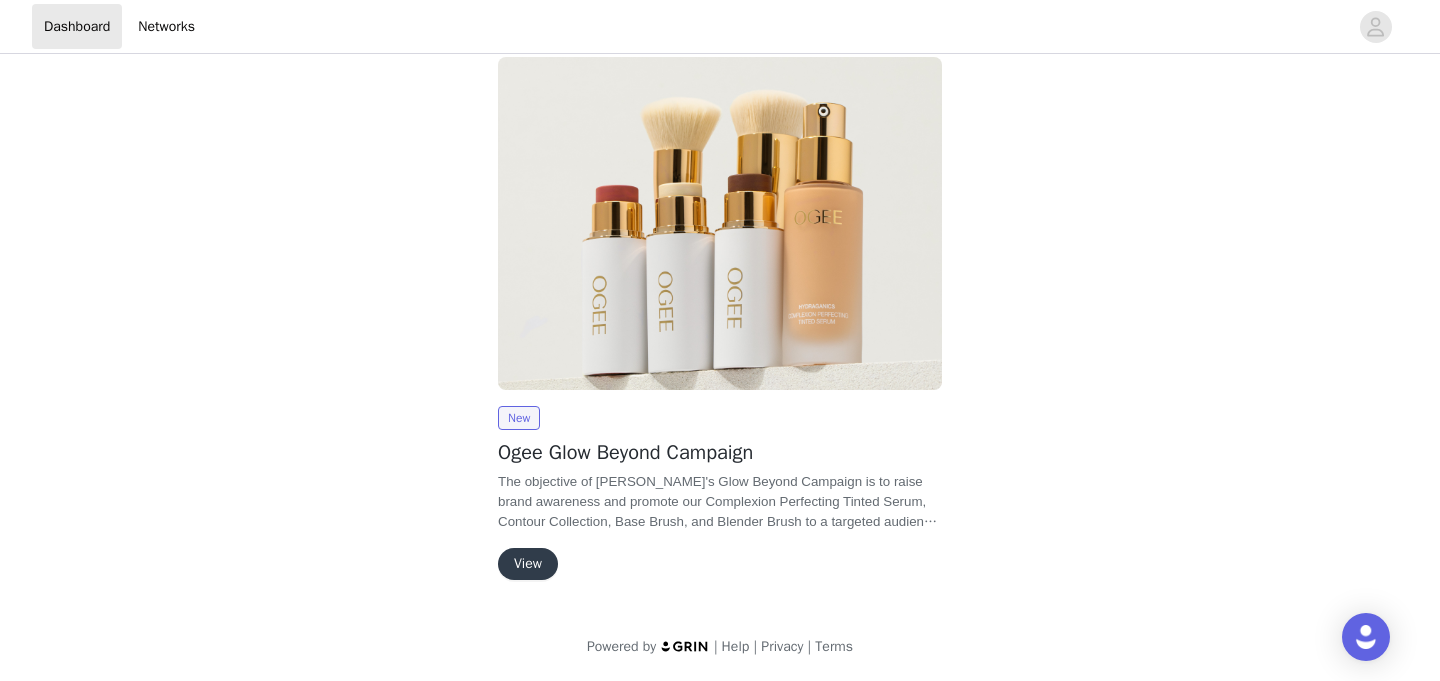 click on "View" at bounding box center (528, 564) 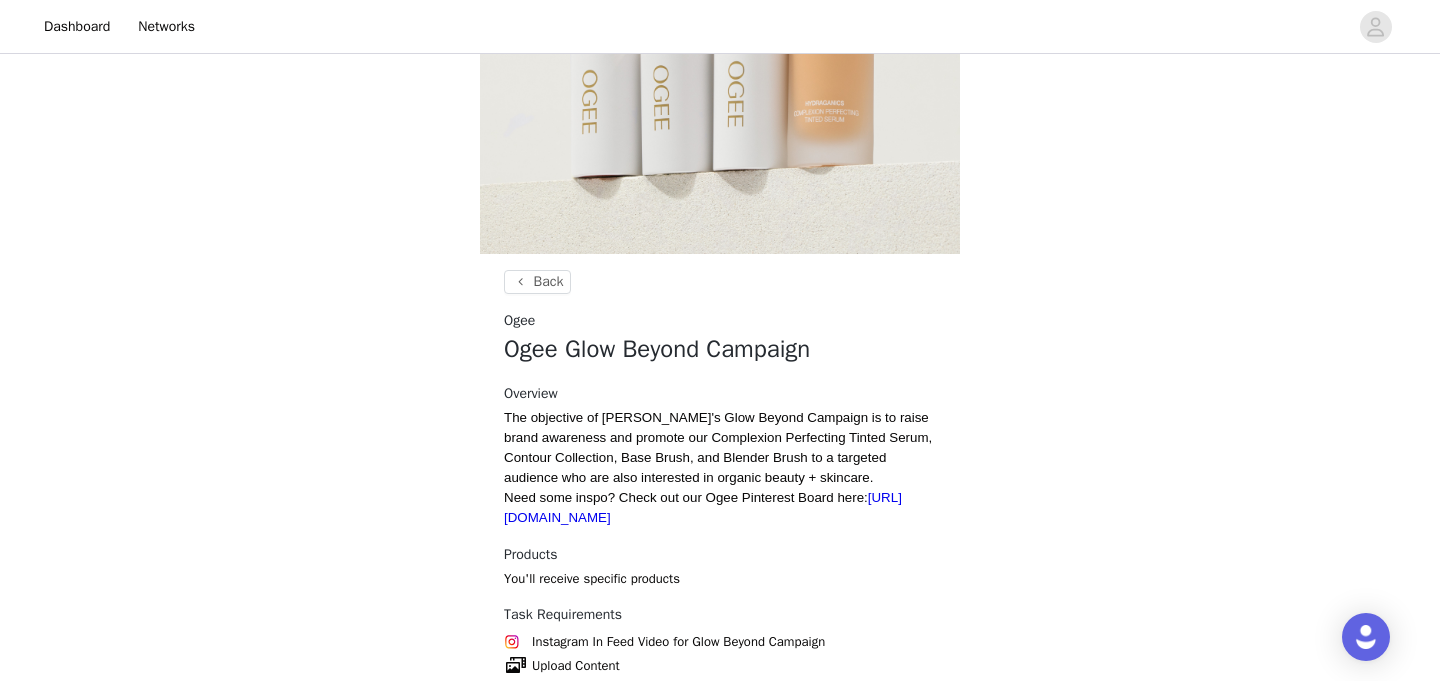 scroll, scrollTop: 348, scrollLeft: 0, axis: vertical 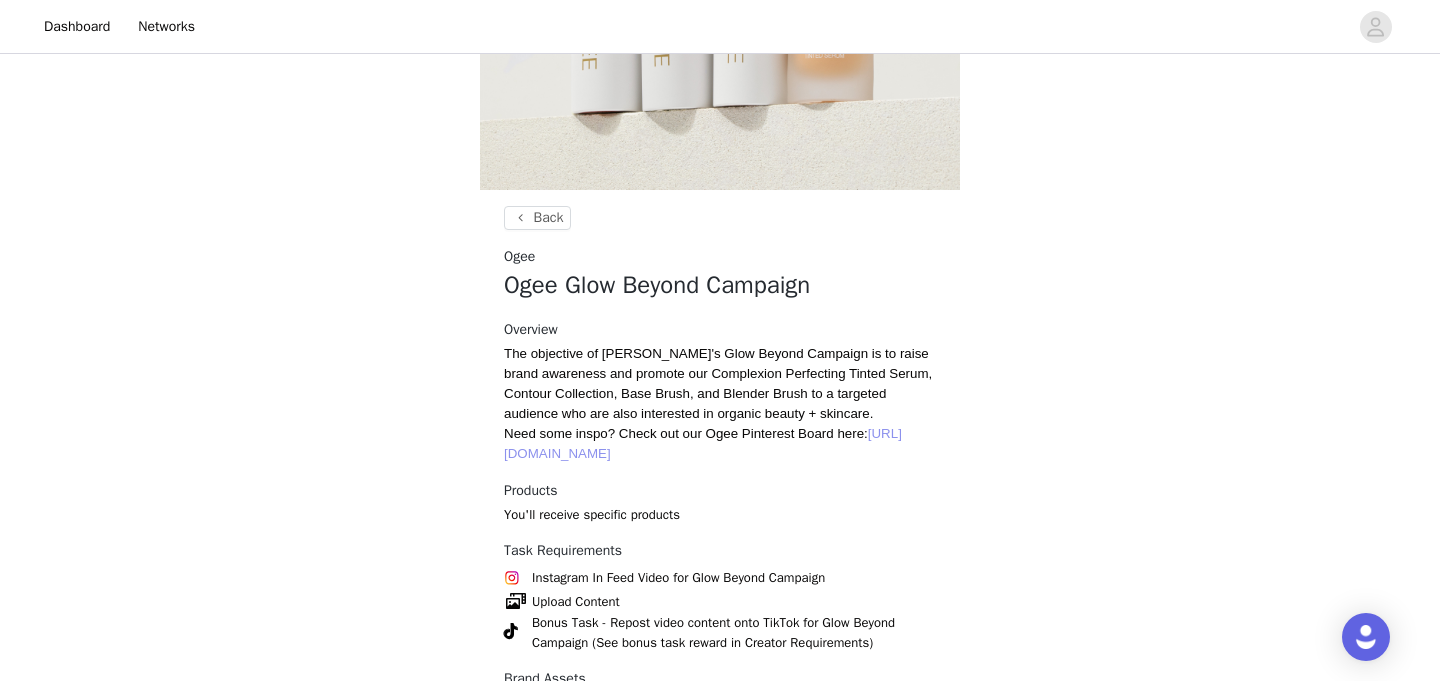 click on "https://pin.it/1pKaZaISd" at bounding box center (703, 443) 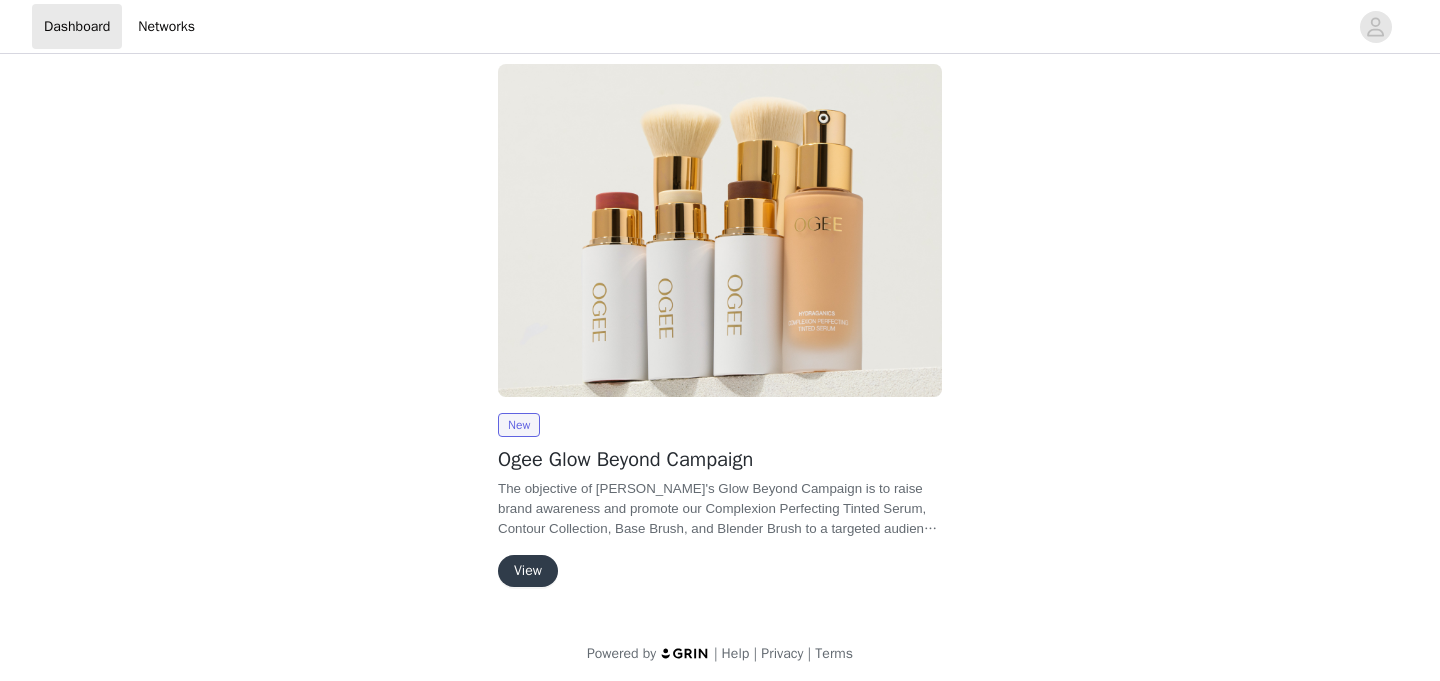 scroll, scrollTop: 167, scrollLeft: 0, axis: vertical 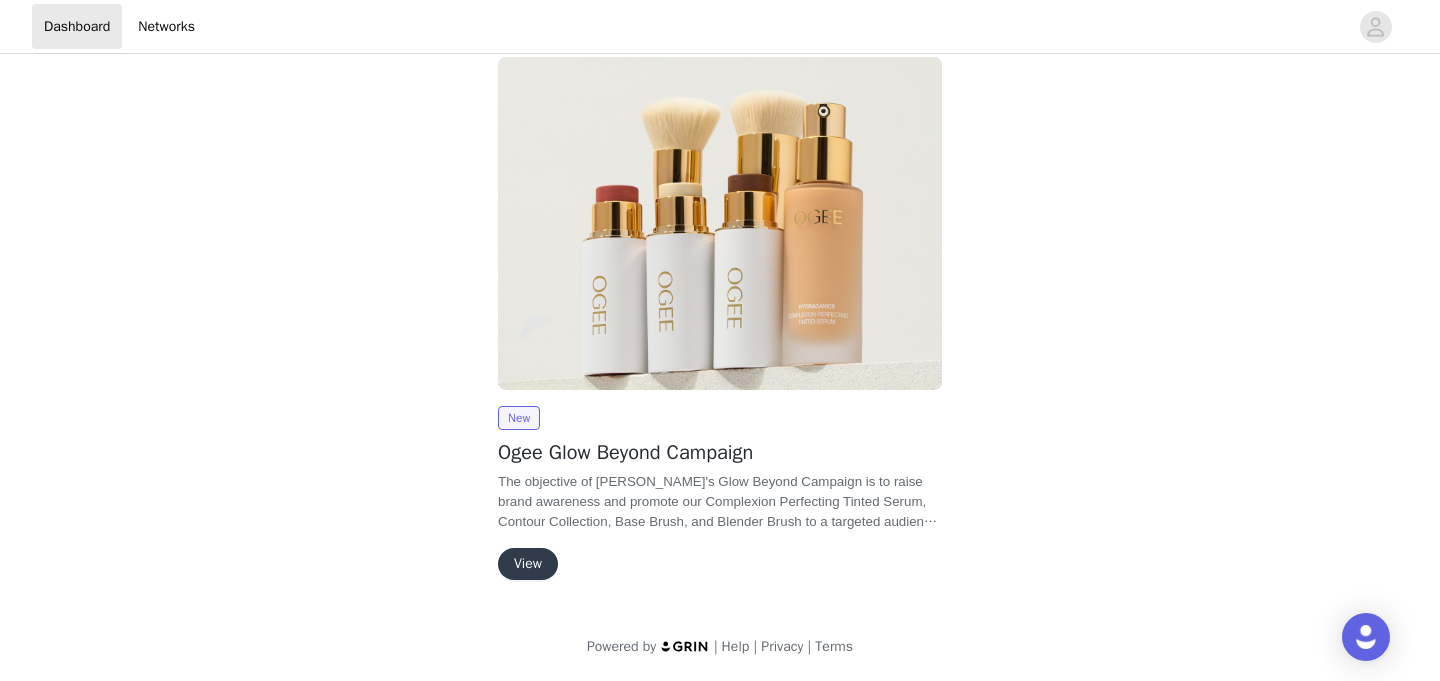 click on "View" at bounding box center [528, 564] 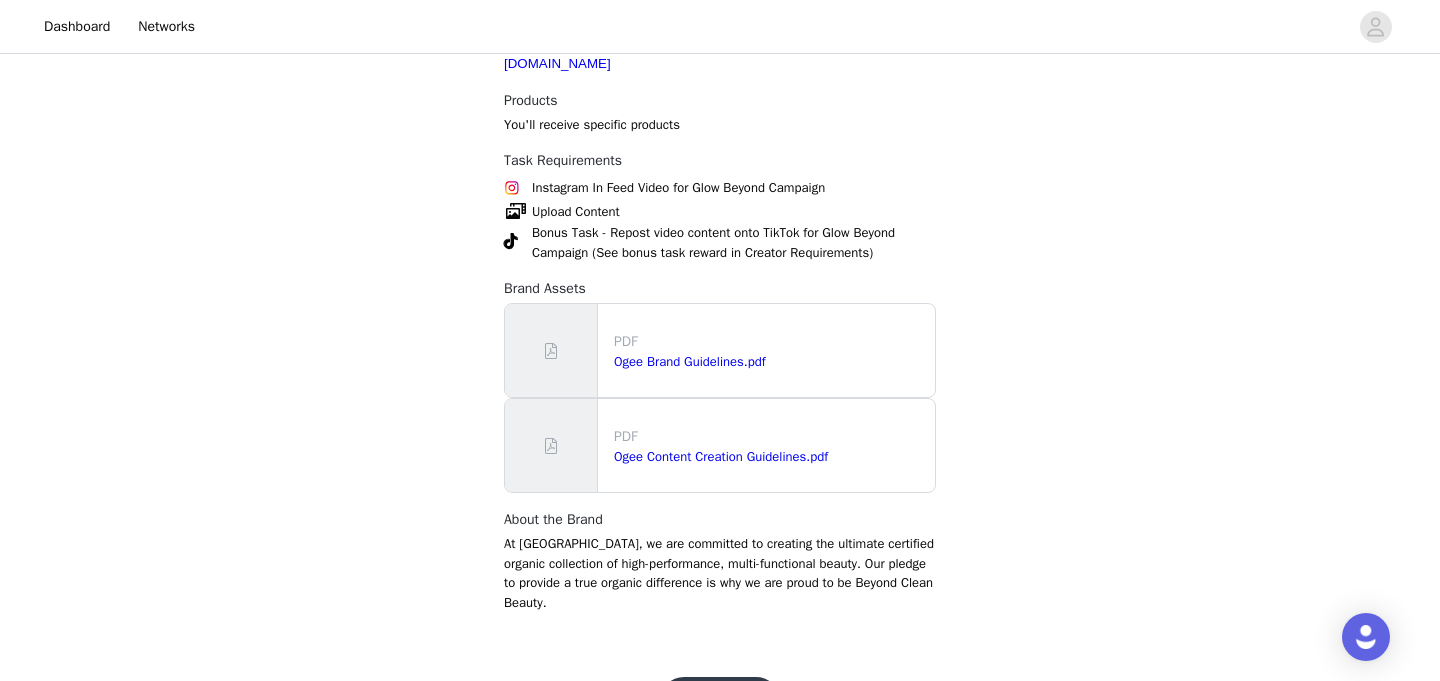 scroll, scrollTop: 805, scrollLeft: 0, axis: vertical 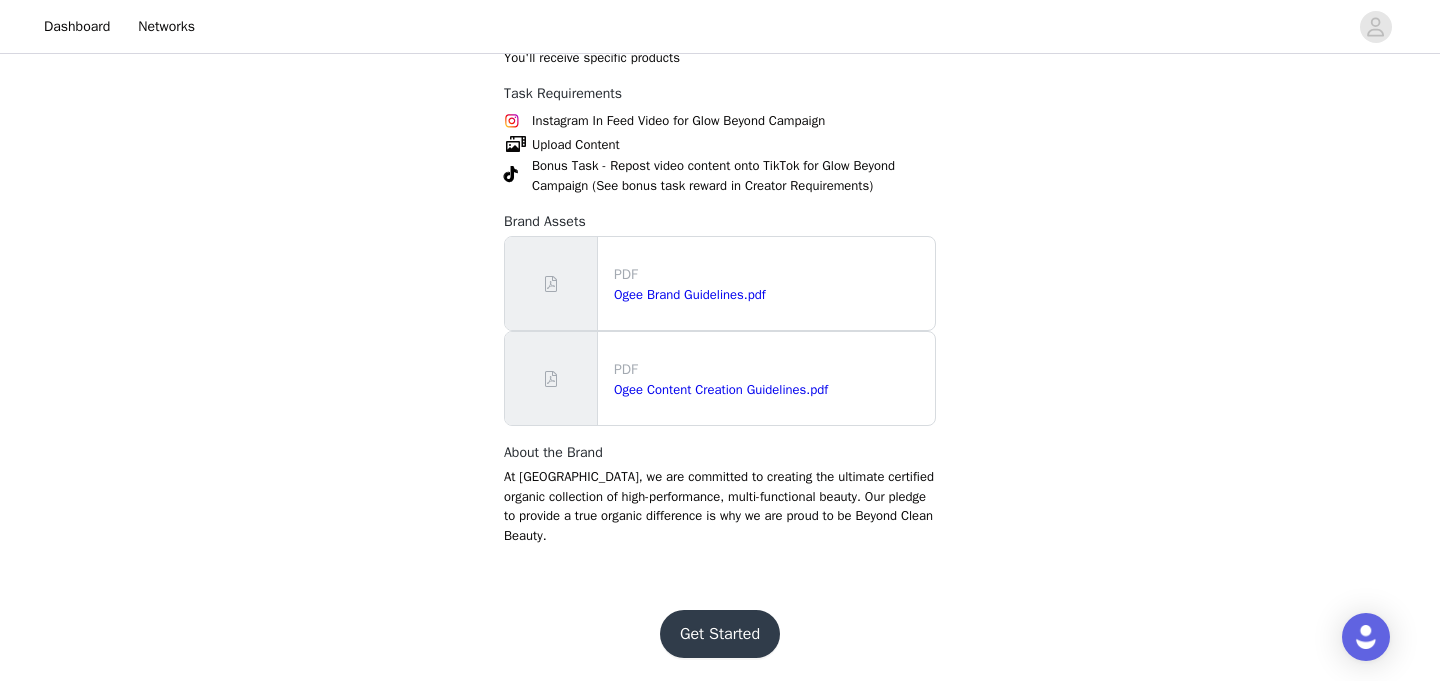 click on "Get Started" at bounding box center (720, 634) 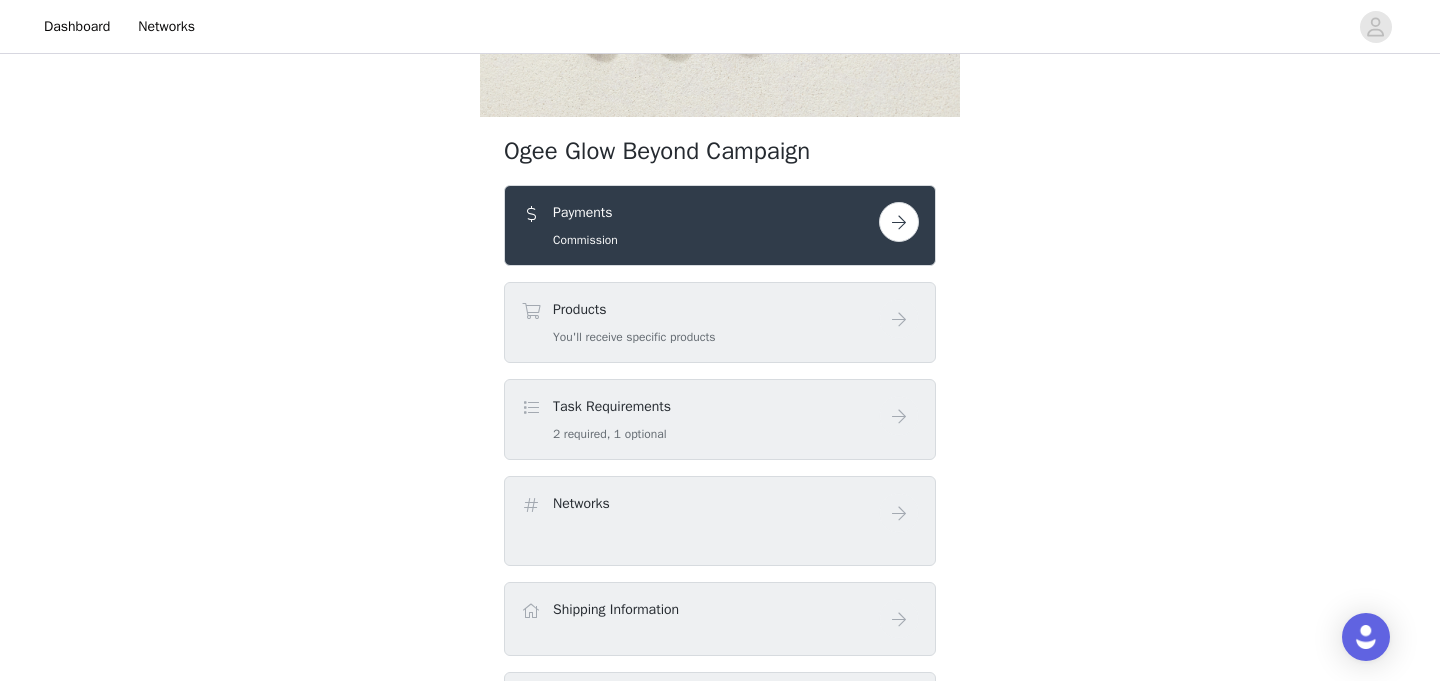 scroll, scrollTop: 432, scrollLeft: 0, axis: vertical 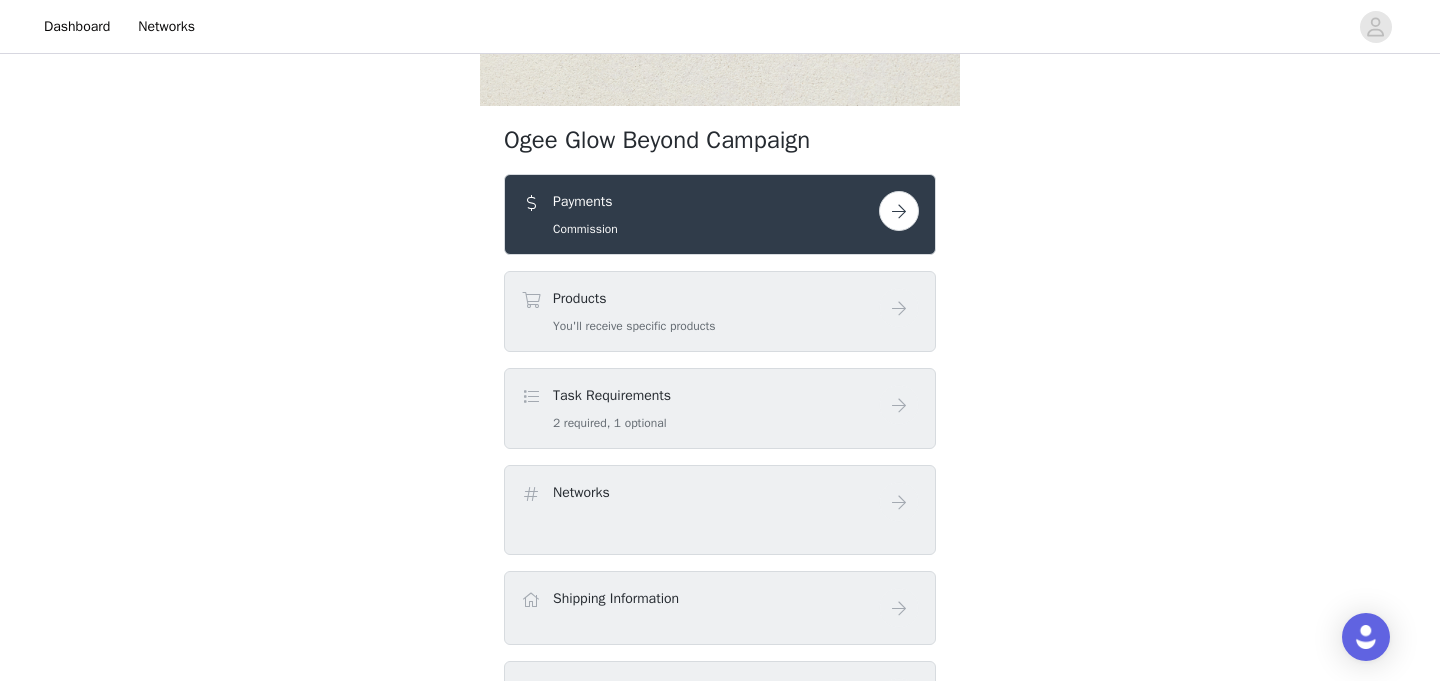 click at bounding box center (899, 211) 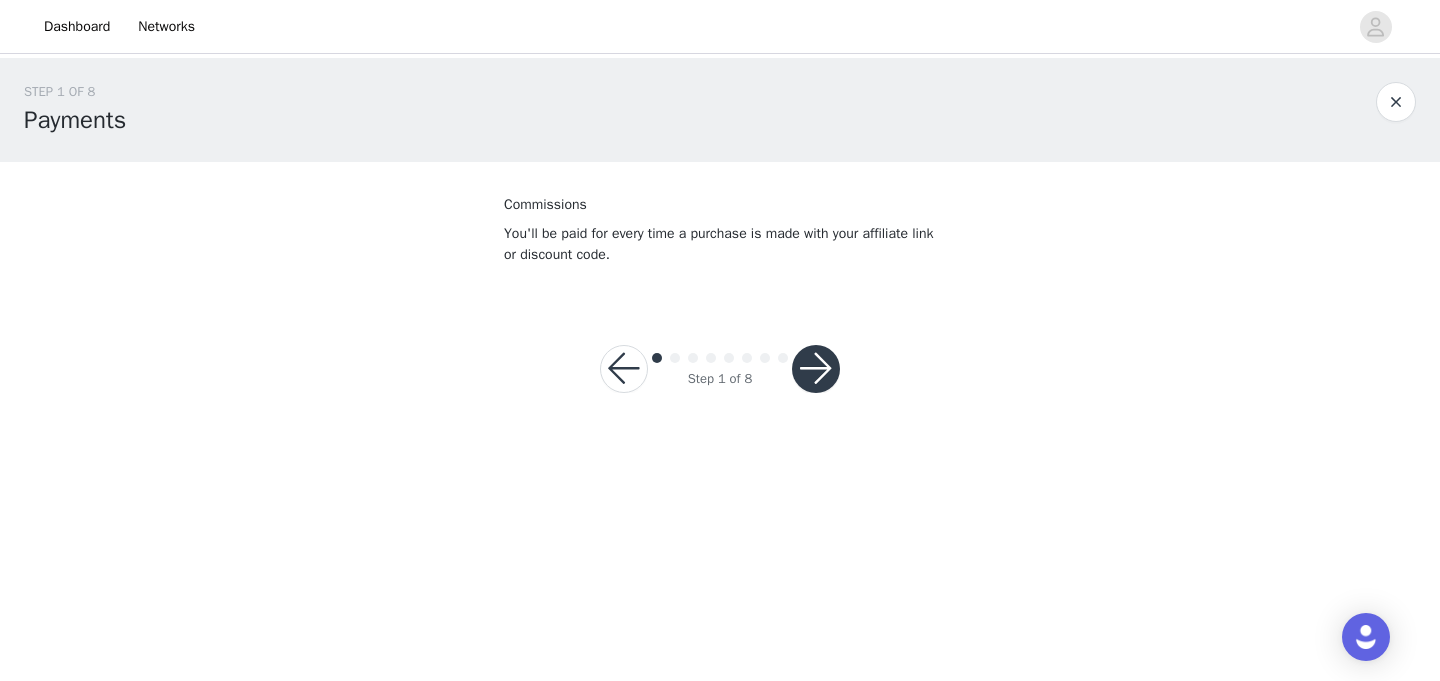 click at bounding box center (816, 369) 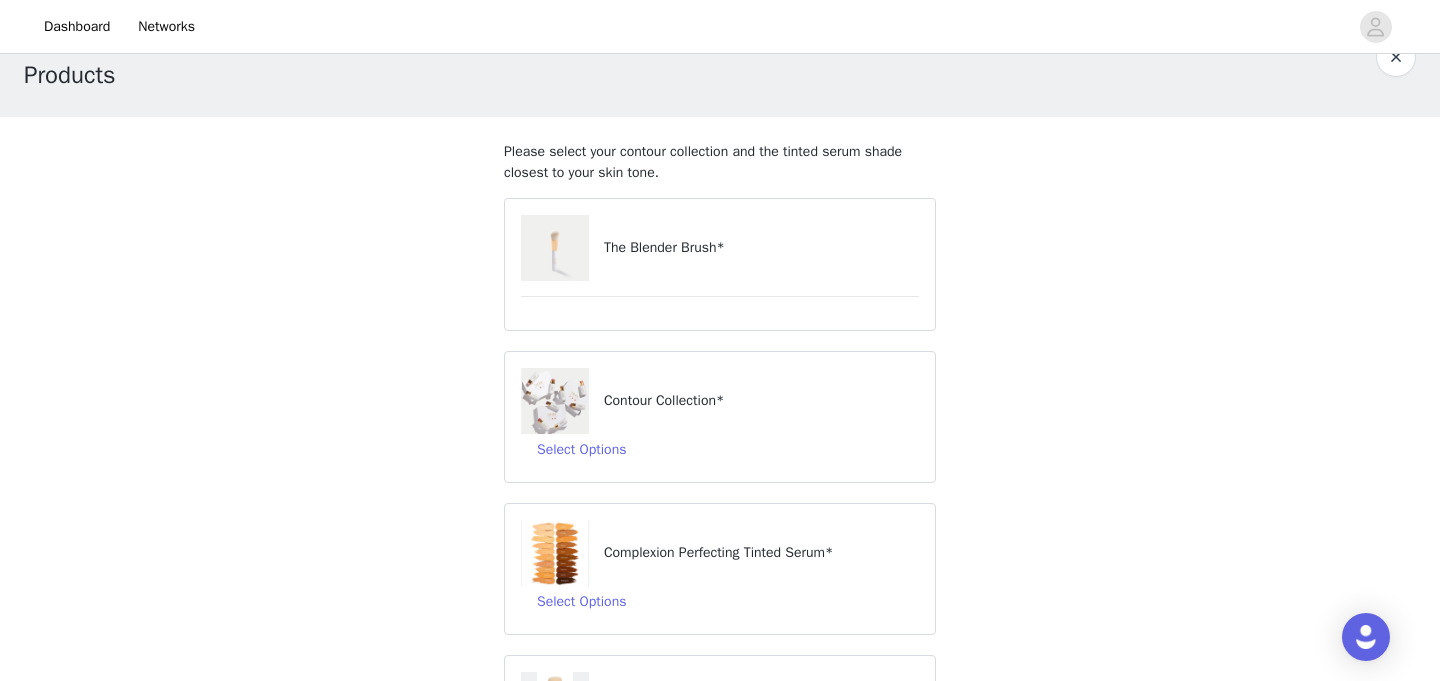 scroll, scrollTop: 52, scrollLeft: 0, axis: vertical 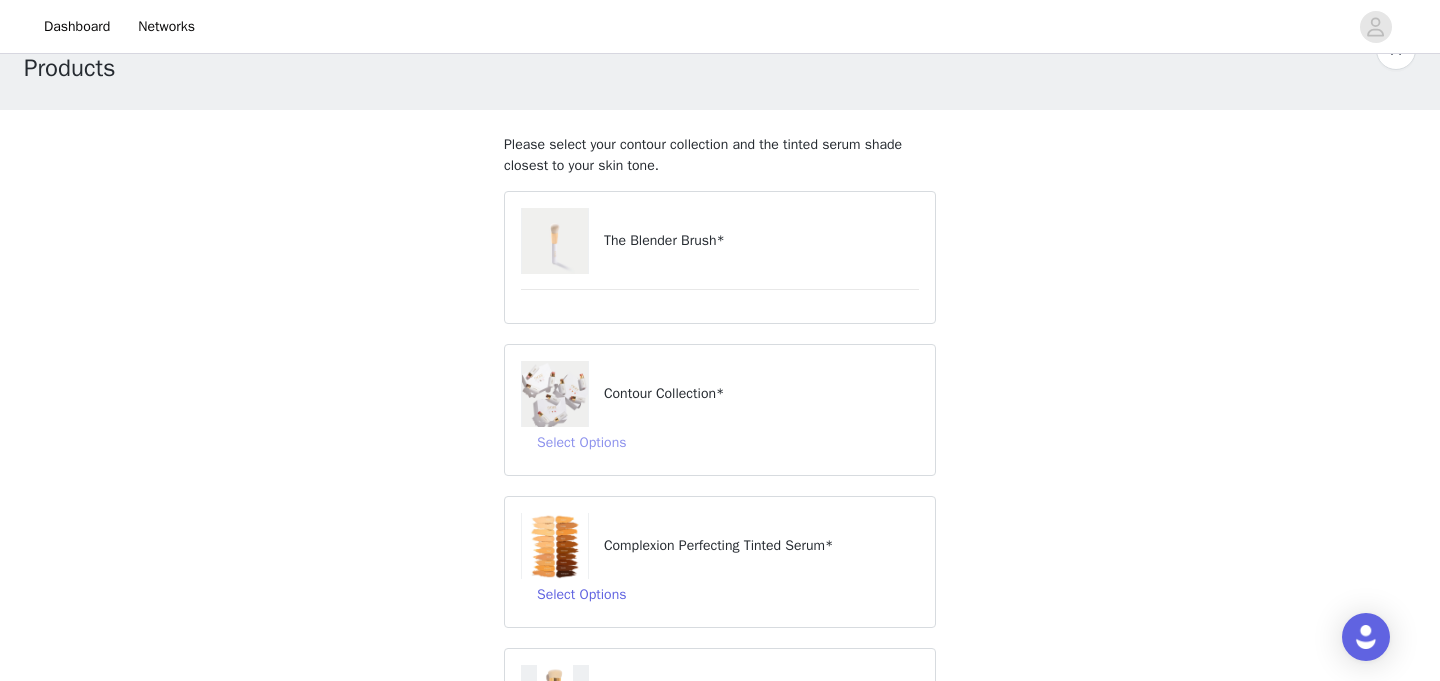 click on "Select Options" at bounding box center [581, 443] 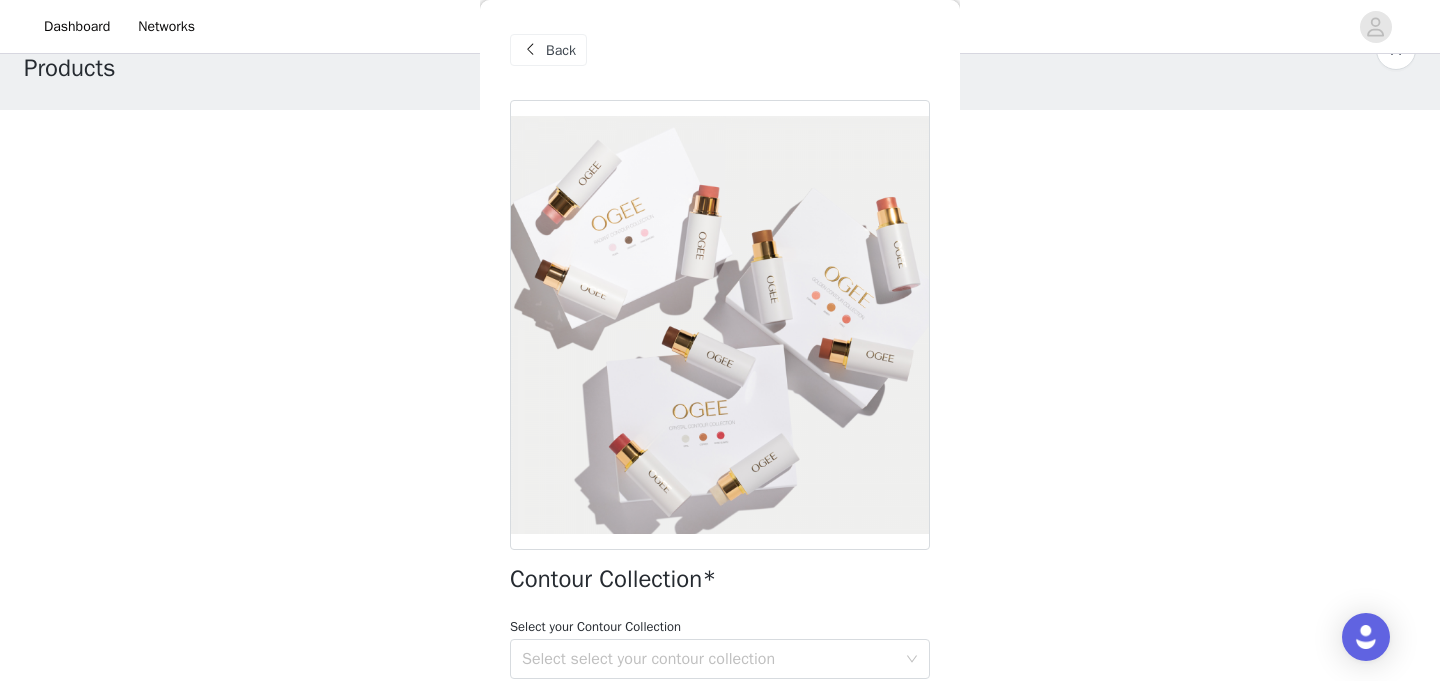 scroll, scrollTop: 177, scrollLeft: 0, axis: vertical 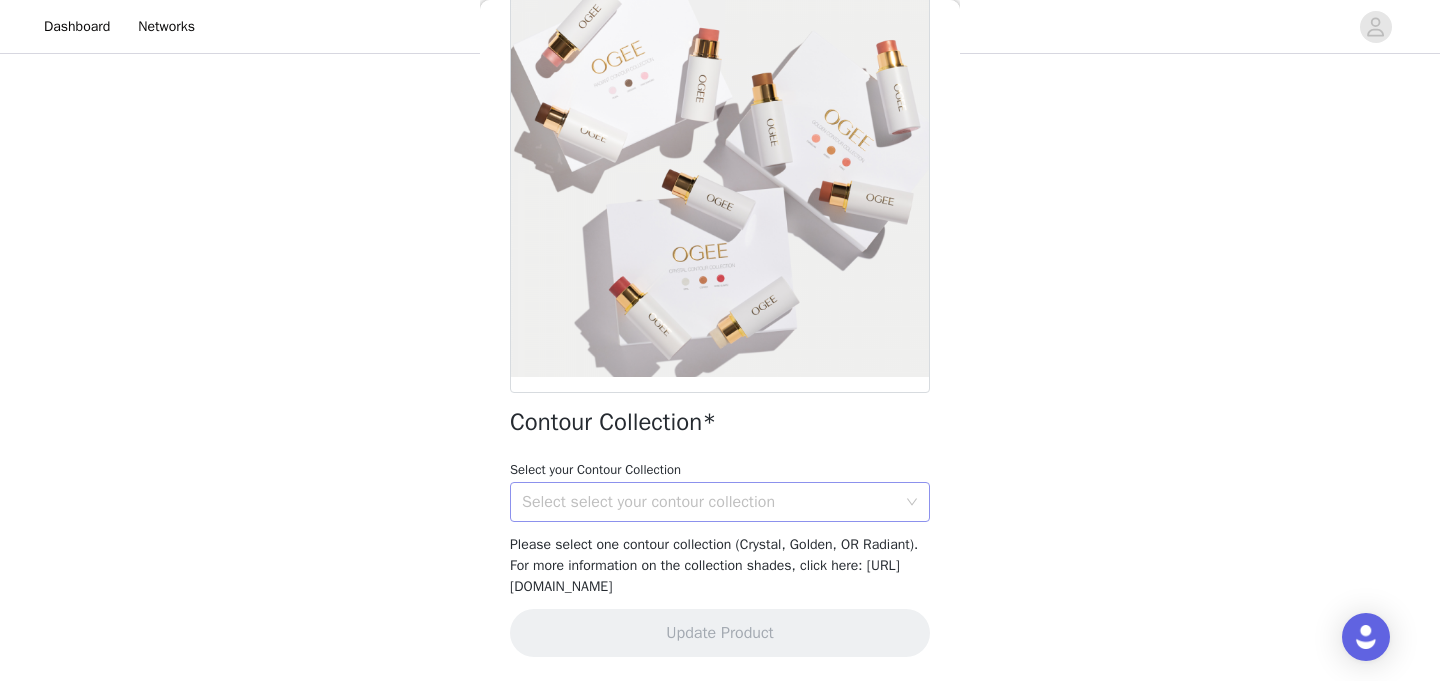 click on "Select select your contour collection" at bounding box center (713, 502) 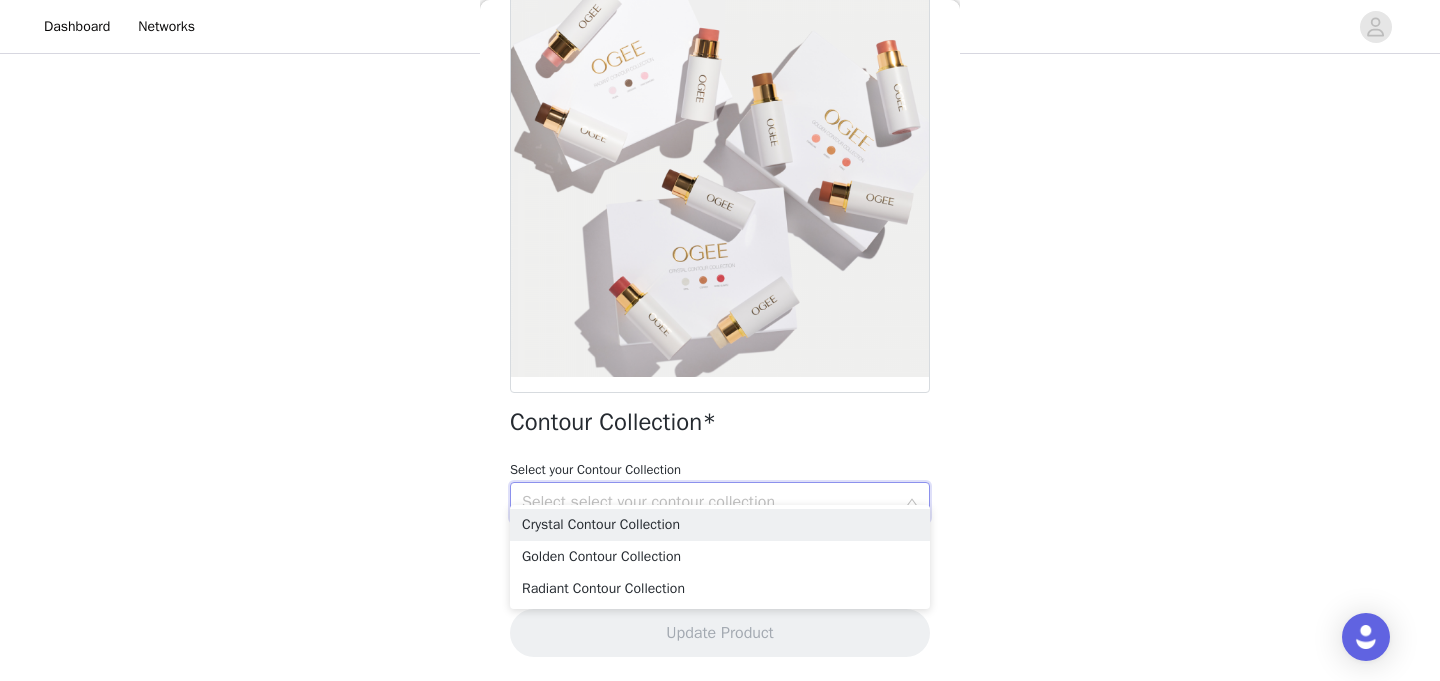 click on "Back     Contour Collection*               Select your Contour Collection   Select select your contour collection   Please select one contour collection (Crystal, Golden, OR Radiant). For more information on the collection shades, click here: [URL][DOMAIN_NAME]   Update Product" at bounding box center [720, 340] 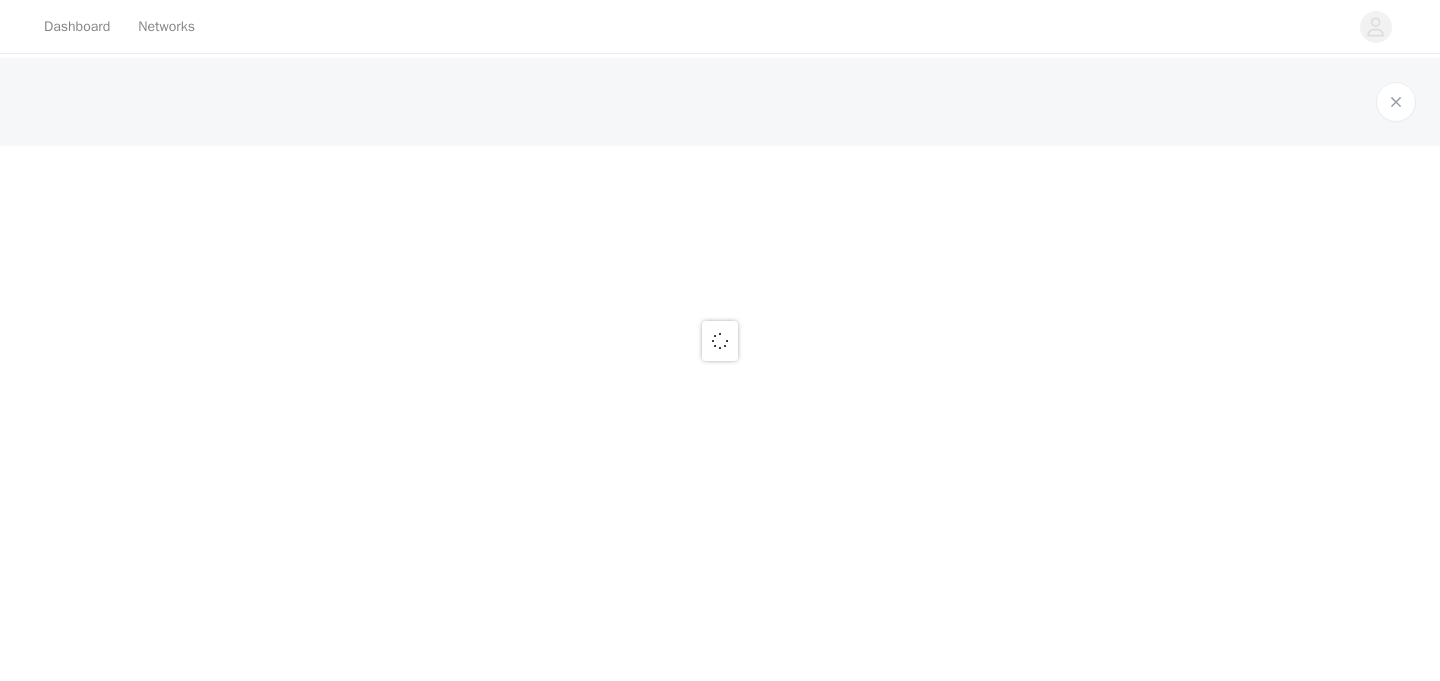scroll, scrollTop: 0, scrollLeft: 0, axis: both 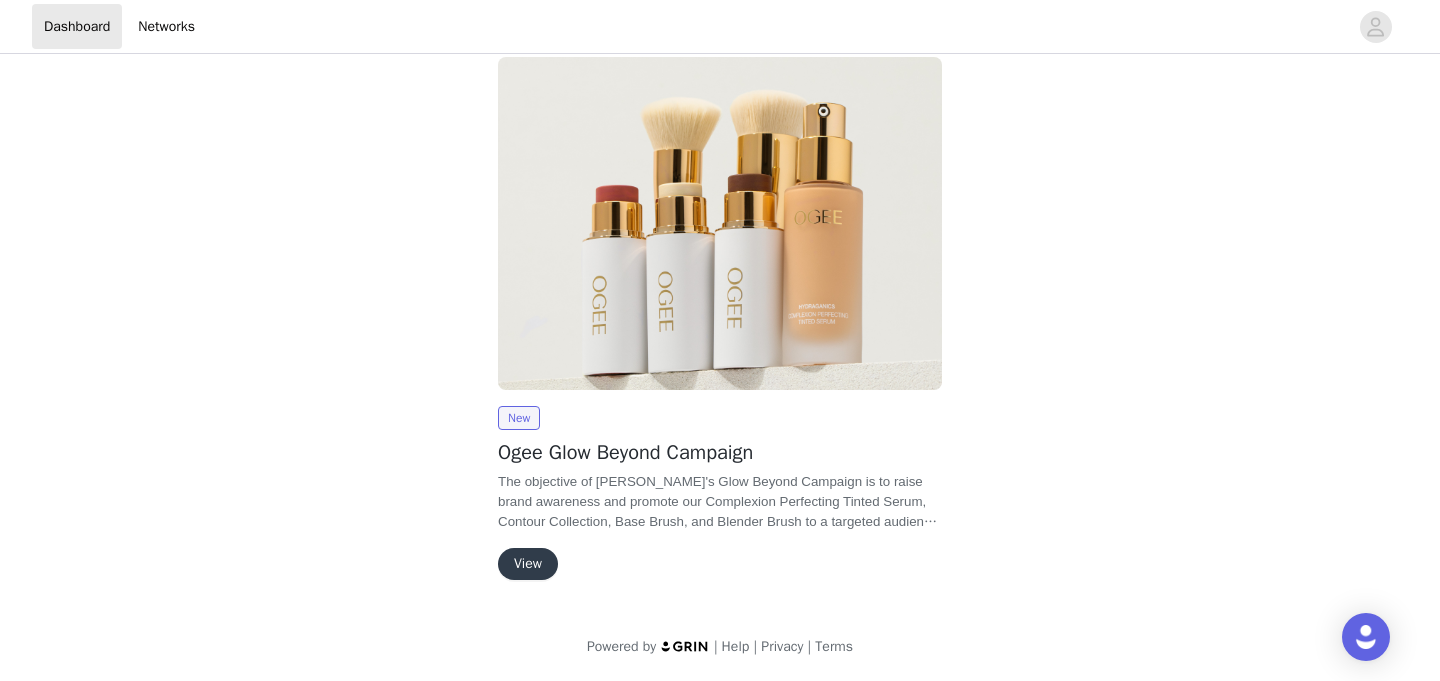 click on "View" at bounding box center [528, 564] 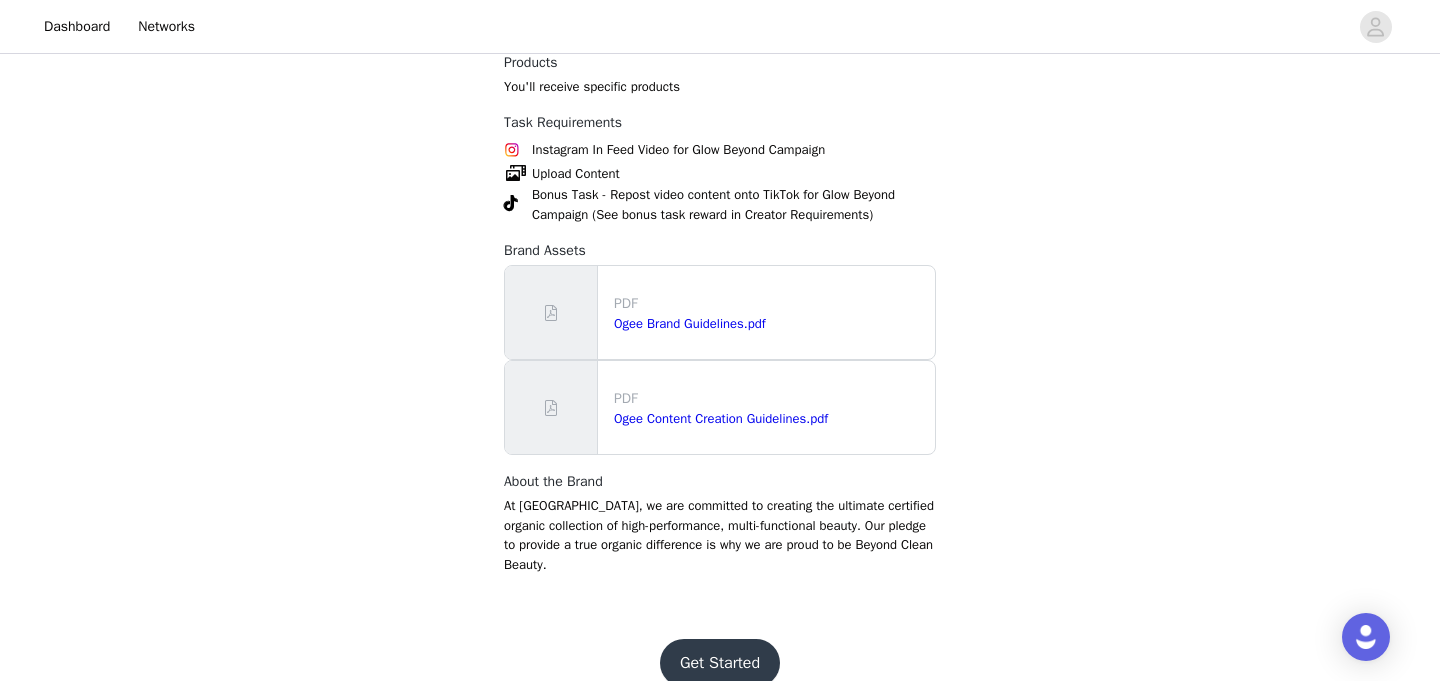 scroll, scrollTop: 805, scrollLeft: 0, axis: vertical 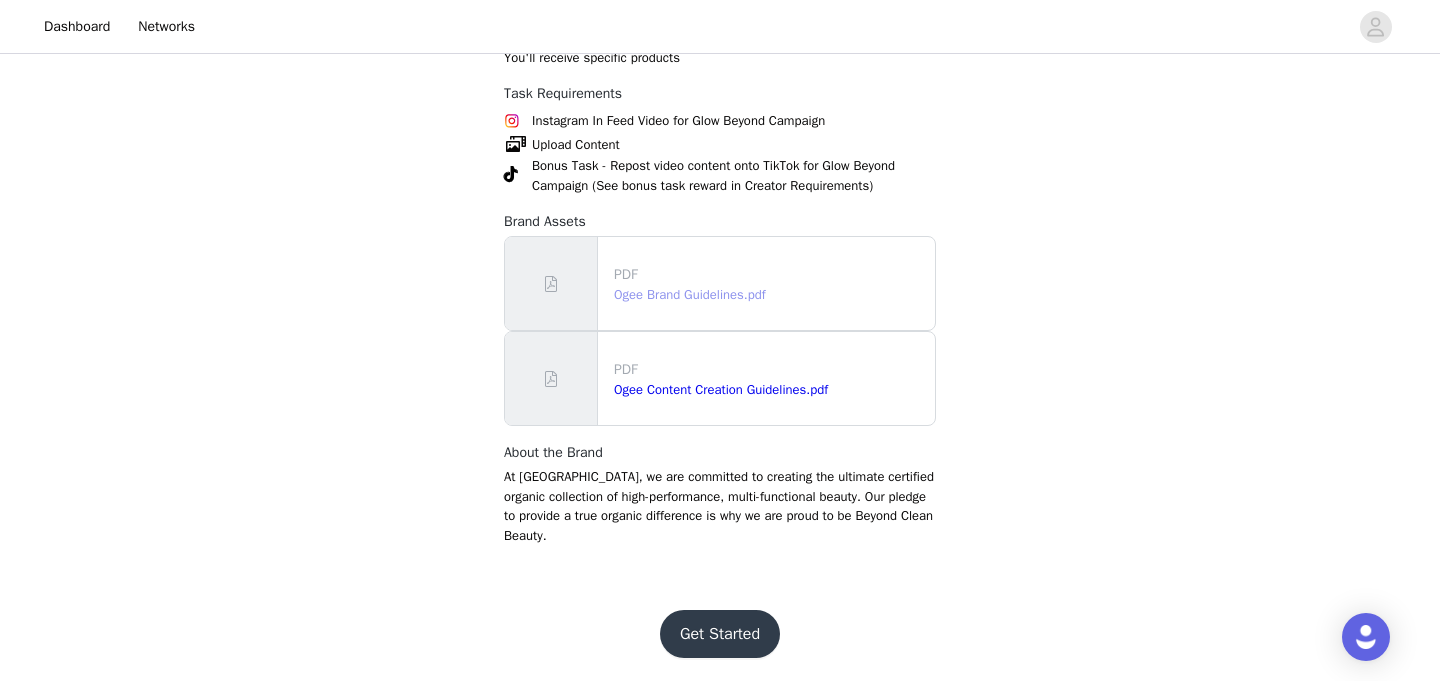 click on "Ogee Brand Guidelines.pdf" at bounding box center [690, 294] 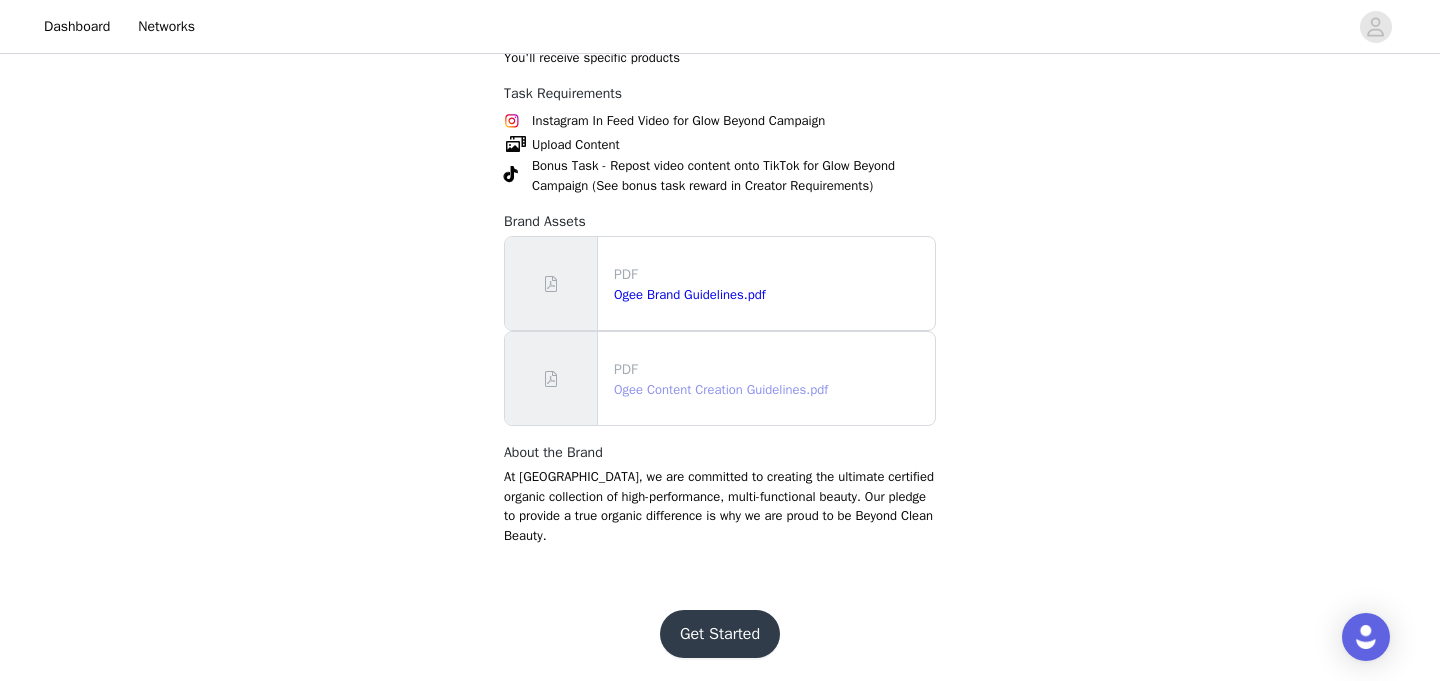 click on "Ogee Content Creation Guidelines.pdf" at bounding box center [721, 389] 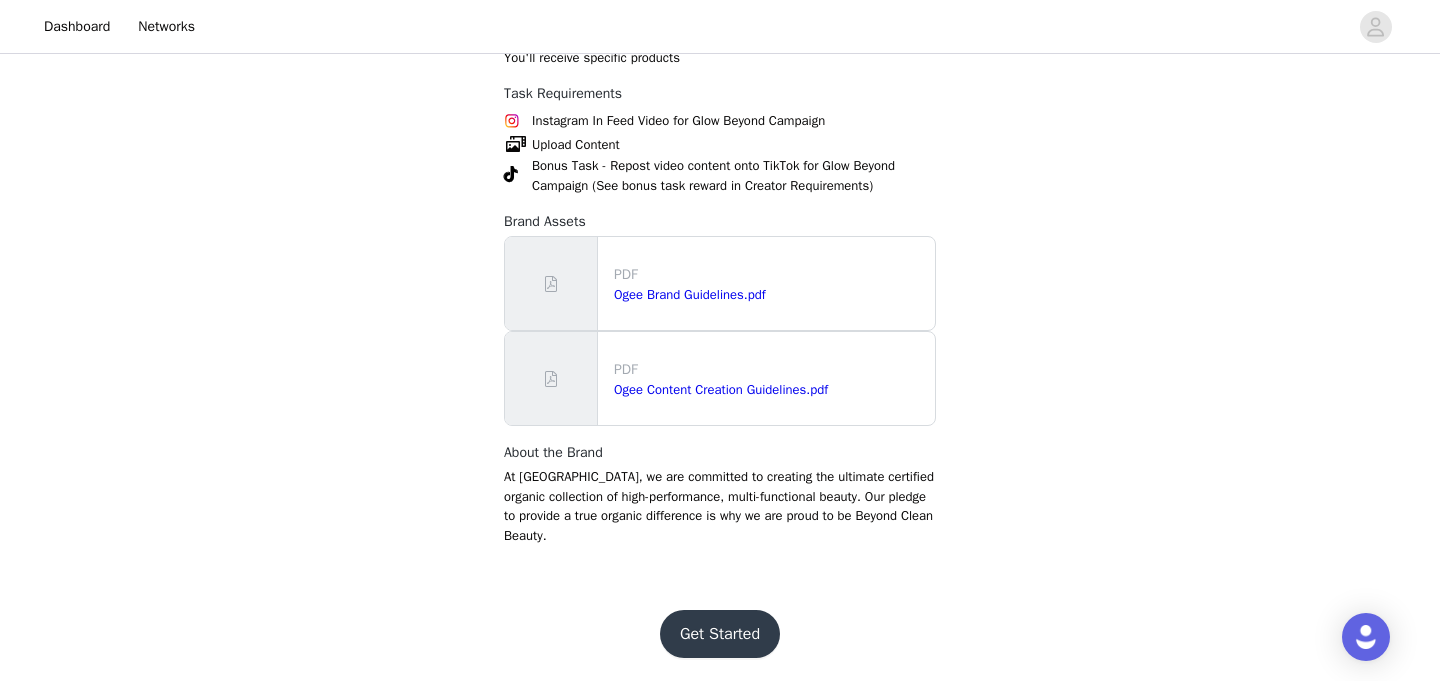 click on "Get Started" at bounding box center [720, 634] 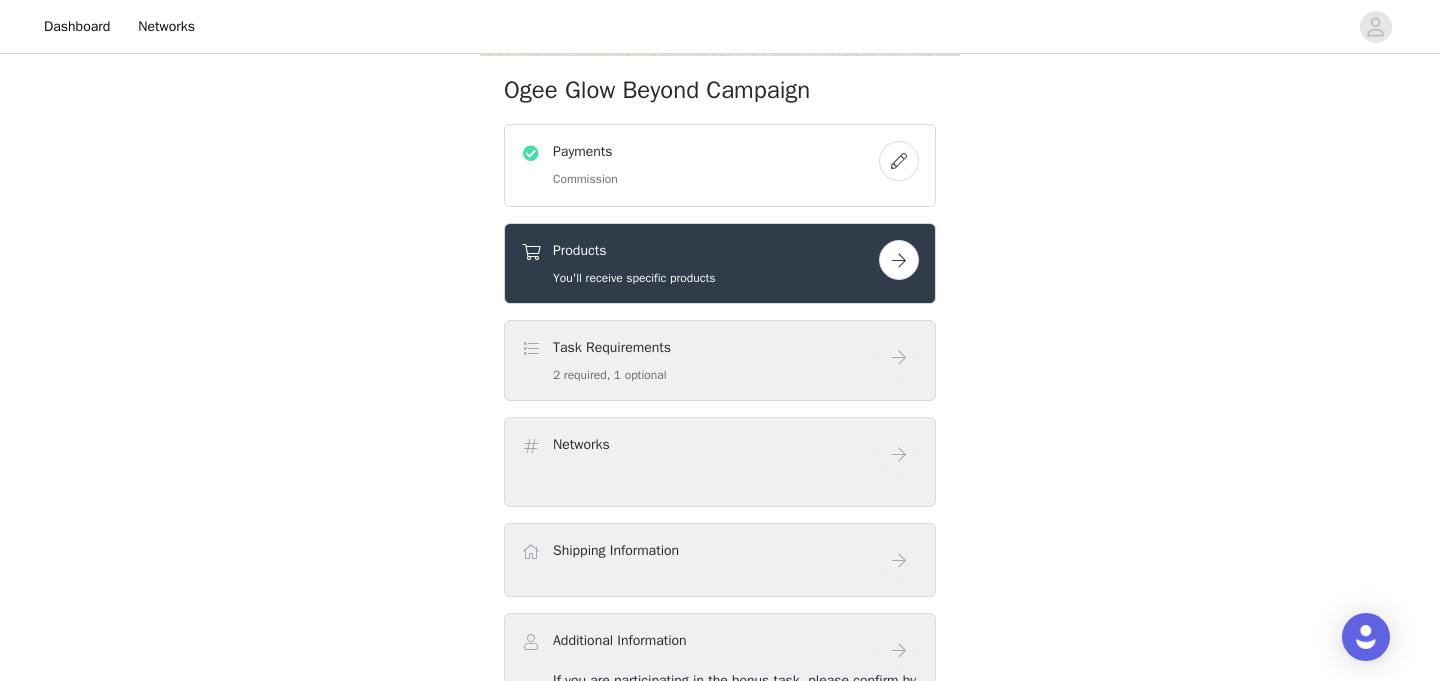 scroll, scrollTop: 508, scrollLeft: 0, axis: vertical 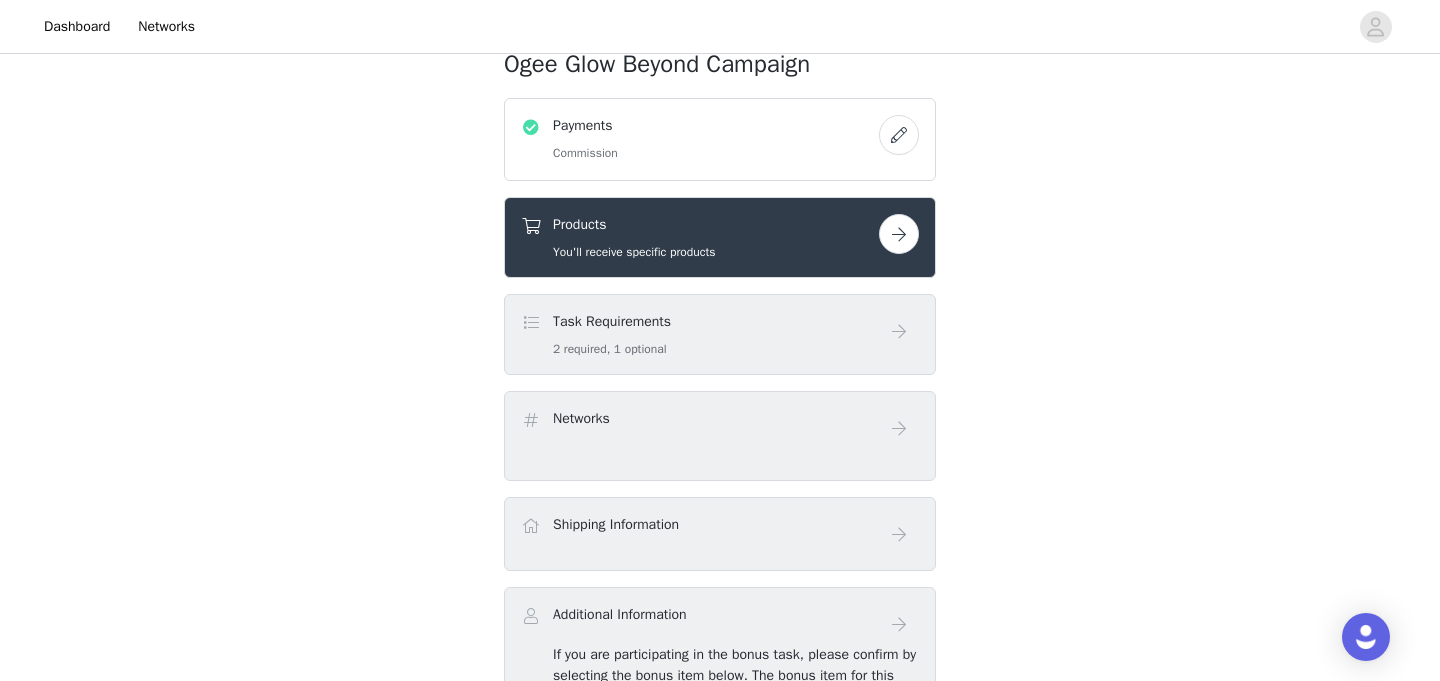 click at bounding box center (899, 234) 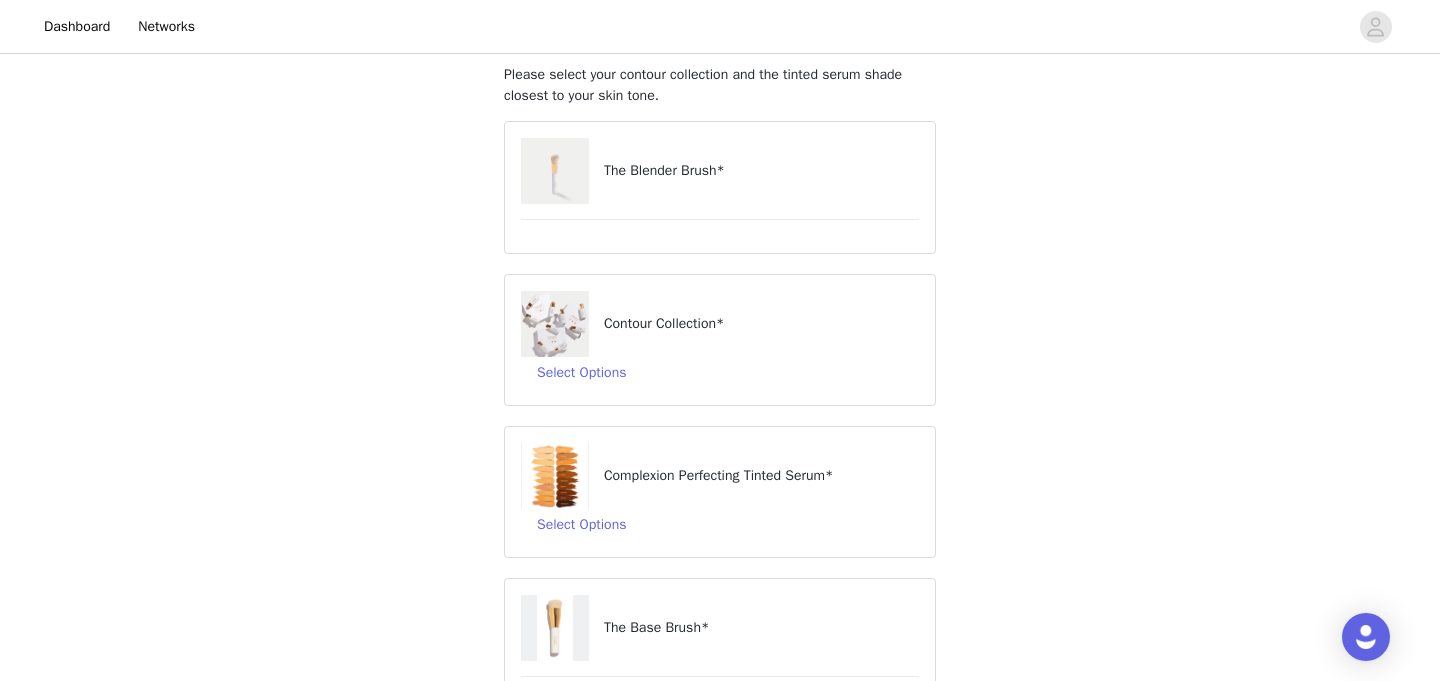 scroll, scrollTop: 131, scrollLeft: 0, axis: vertical 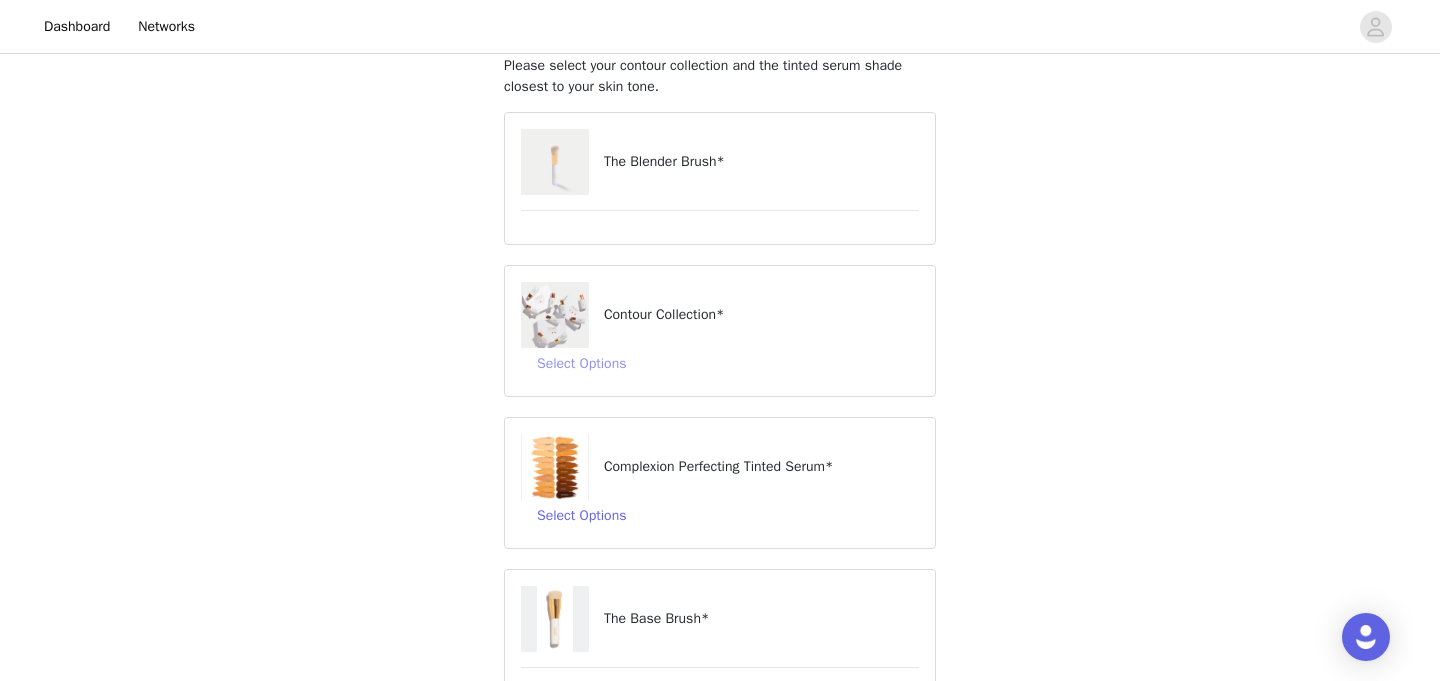click on "Select Options" at bounding box center (581, 364) 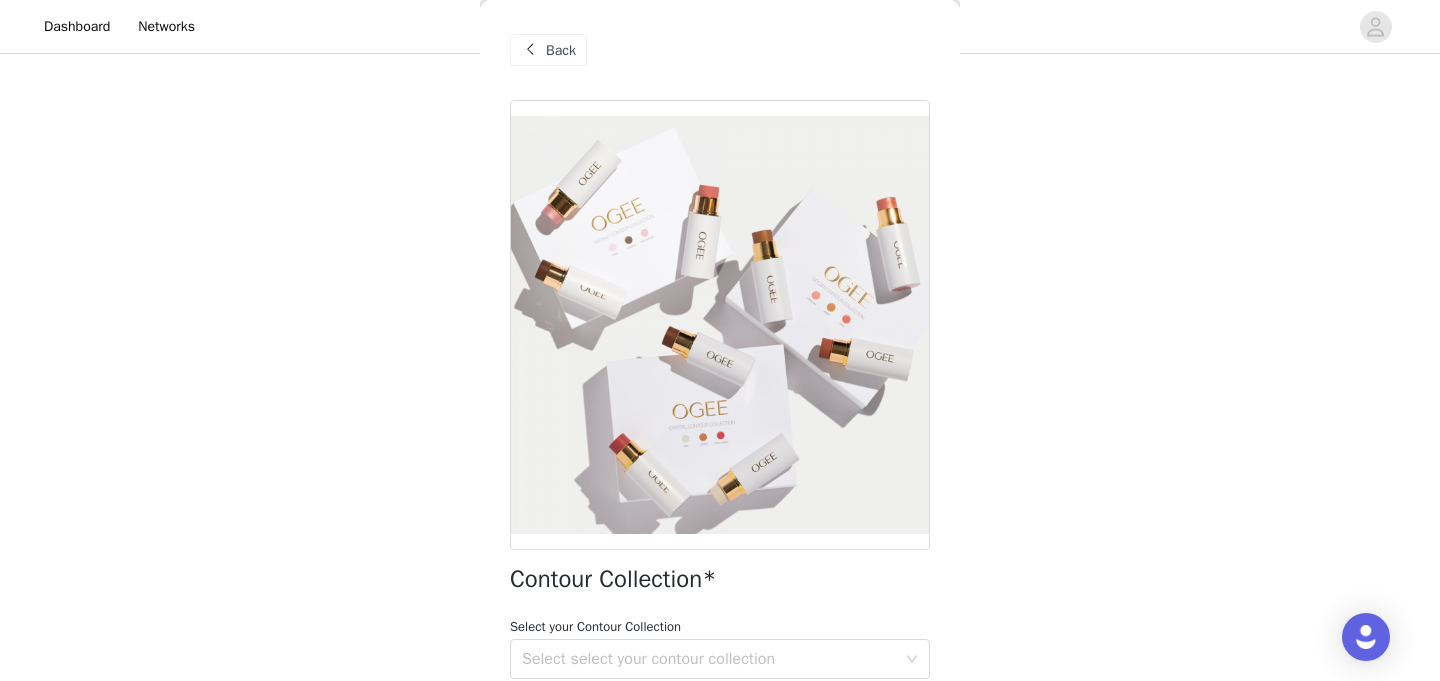scroll, scrollTop: 177, scrollLeft: 0, axis: vertical 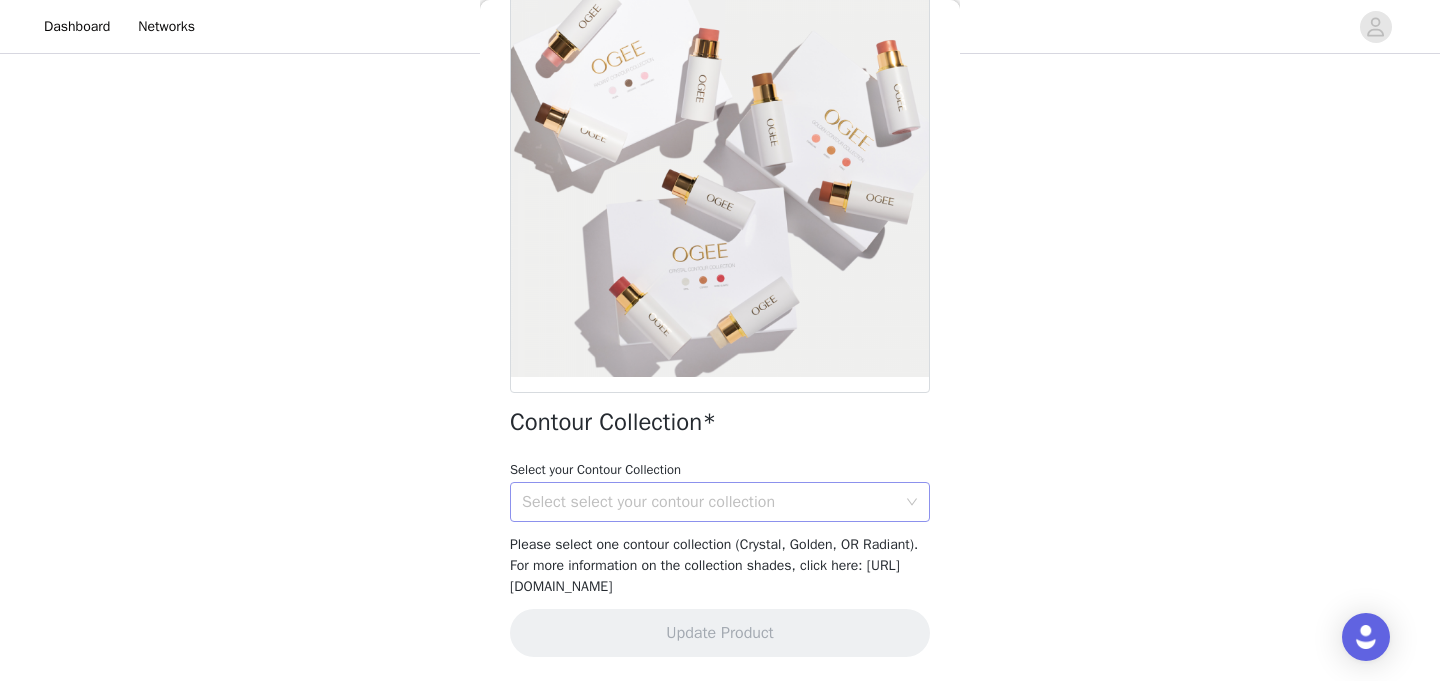 click on "Select select your contour collection" at bounding box center [709, 502] 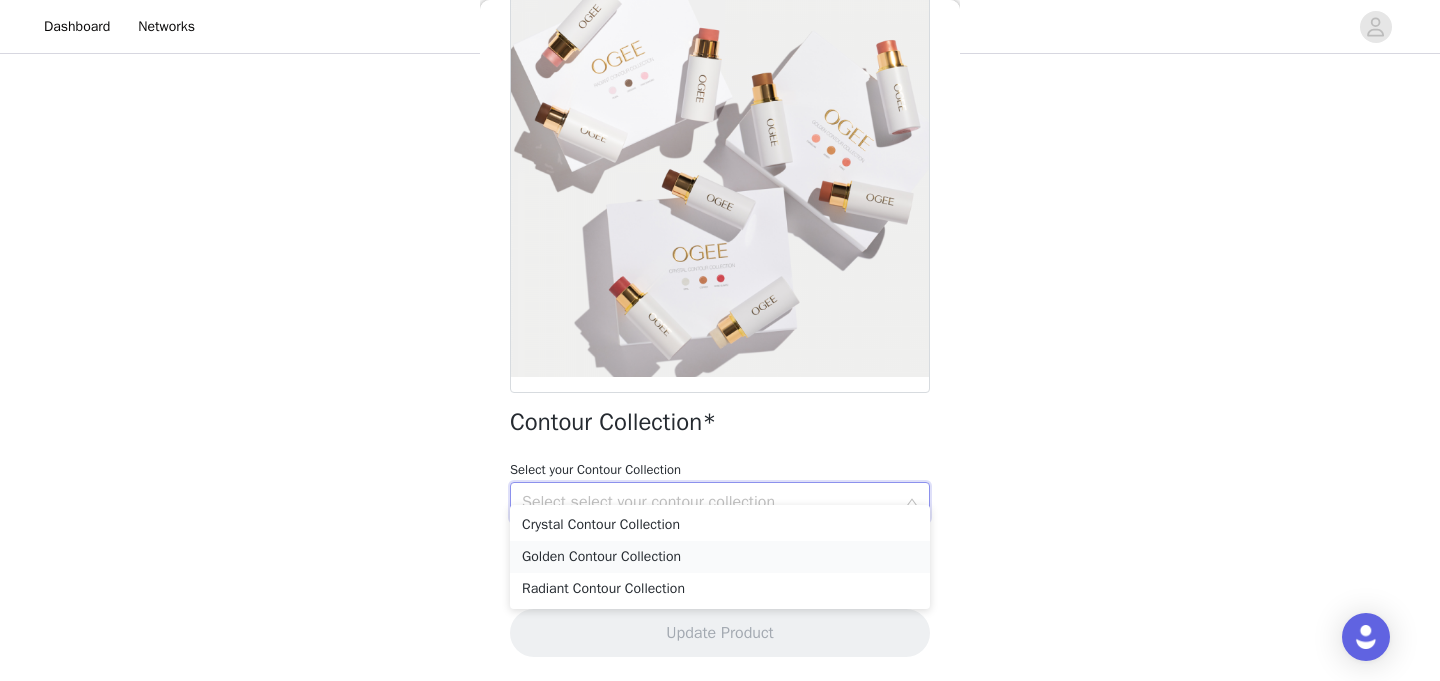 click on "Golden Contour Collection" at bounding box center [720, 557] 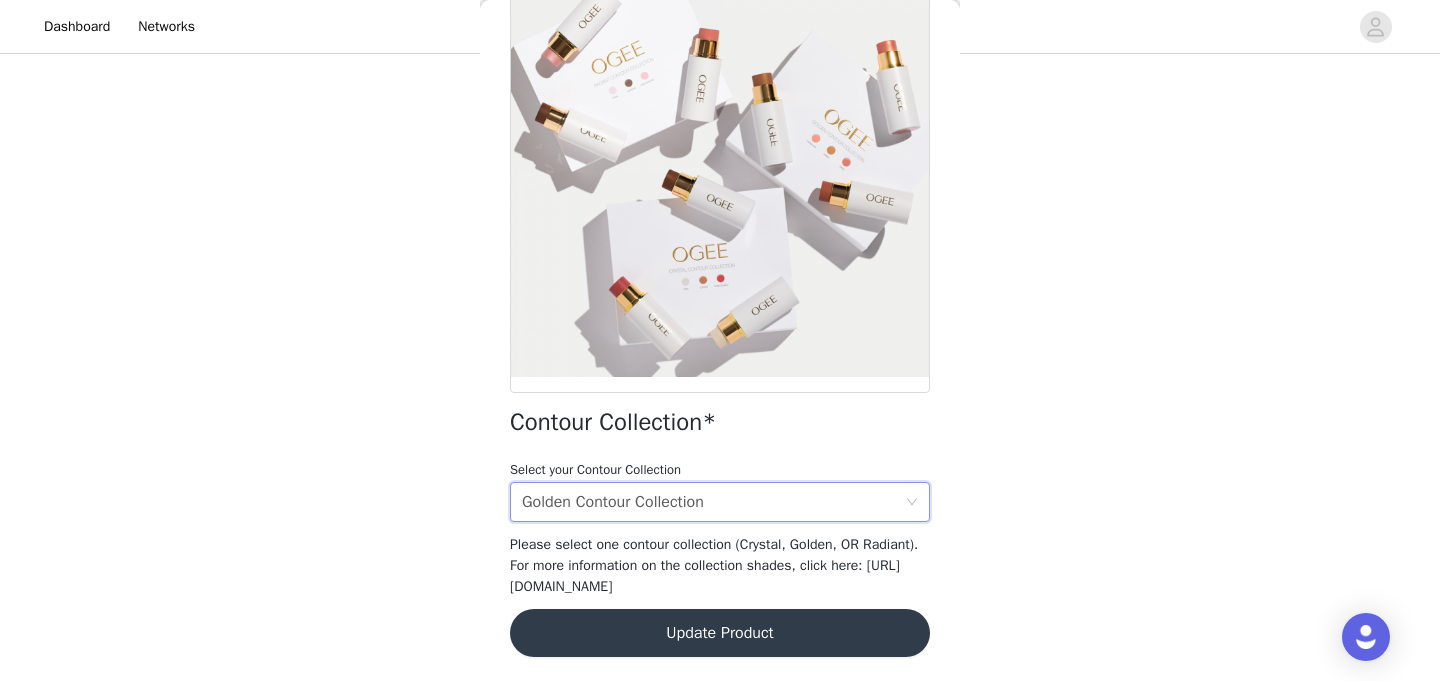scroll, scrollTop: 190, scrollLeft: 0, axis: vertical 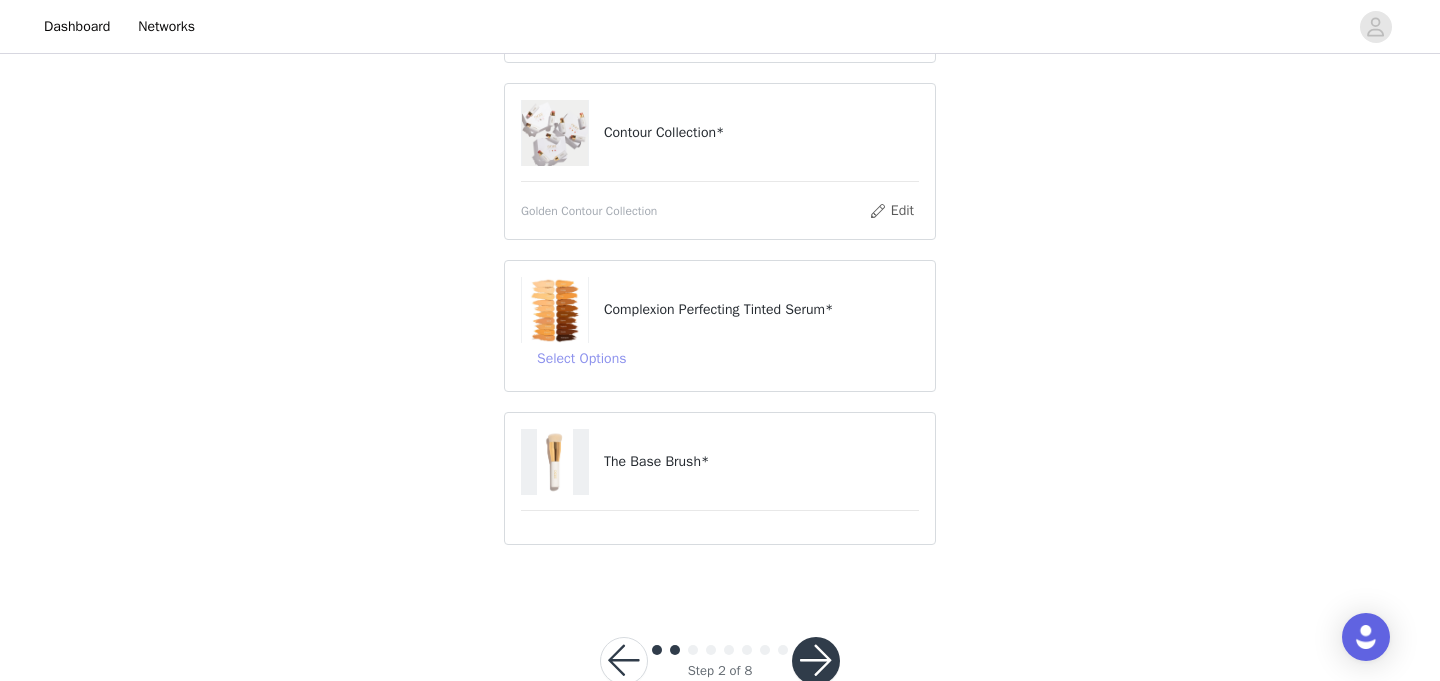 click on "Select Options" at bounding box center (581, 359) 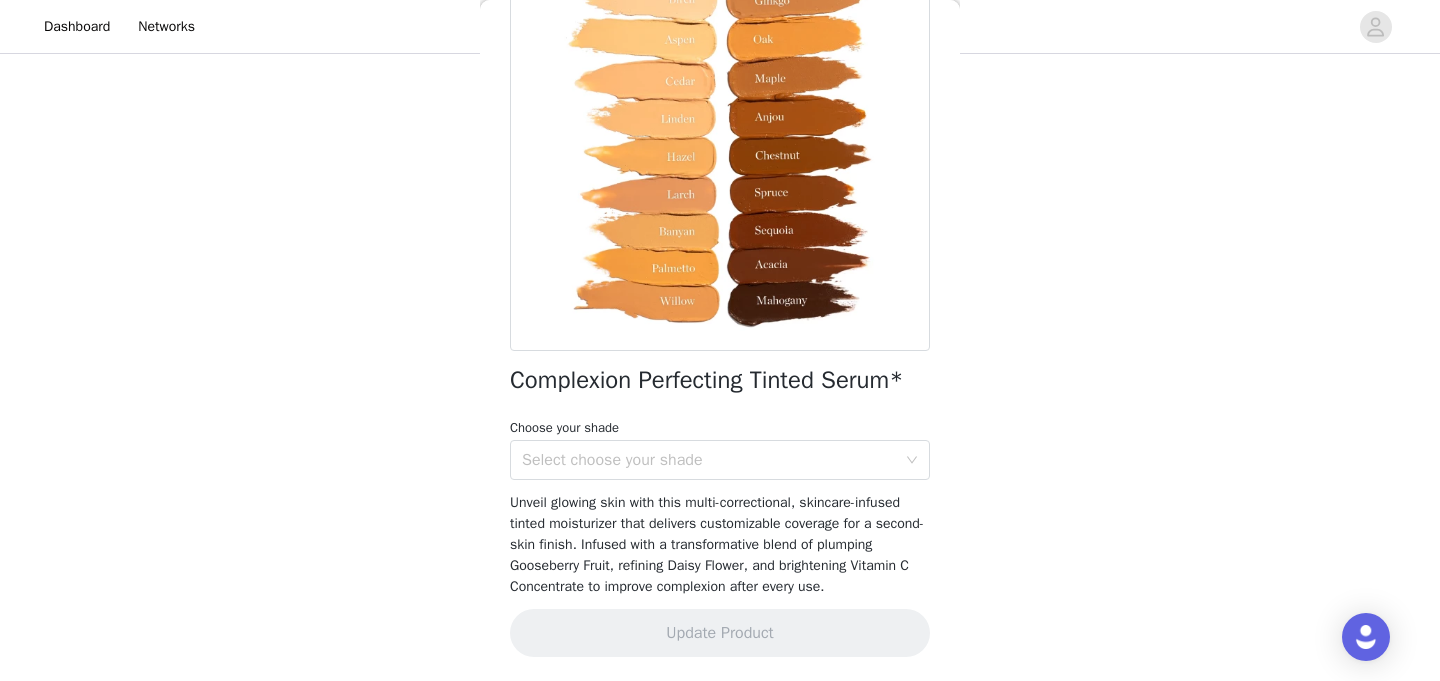 scroll, scrollTop: 0, scrollLeft: 0, axis: both 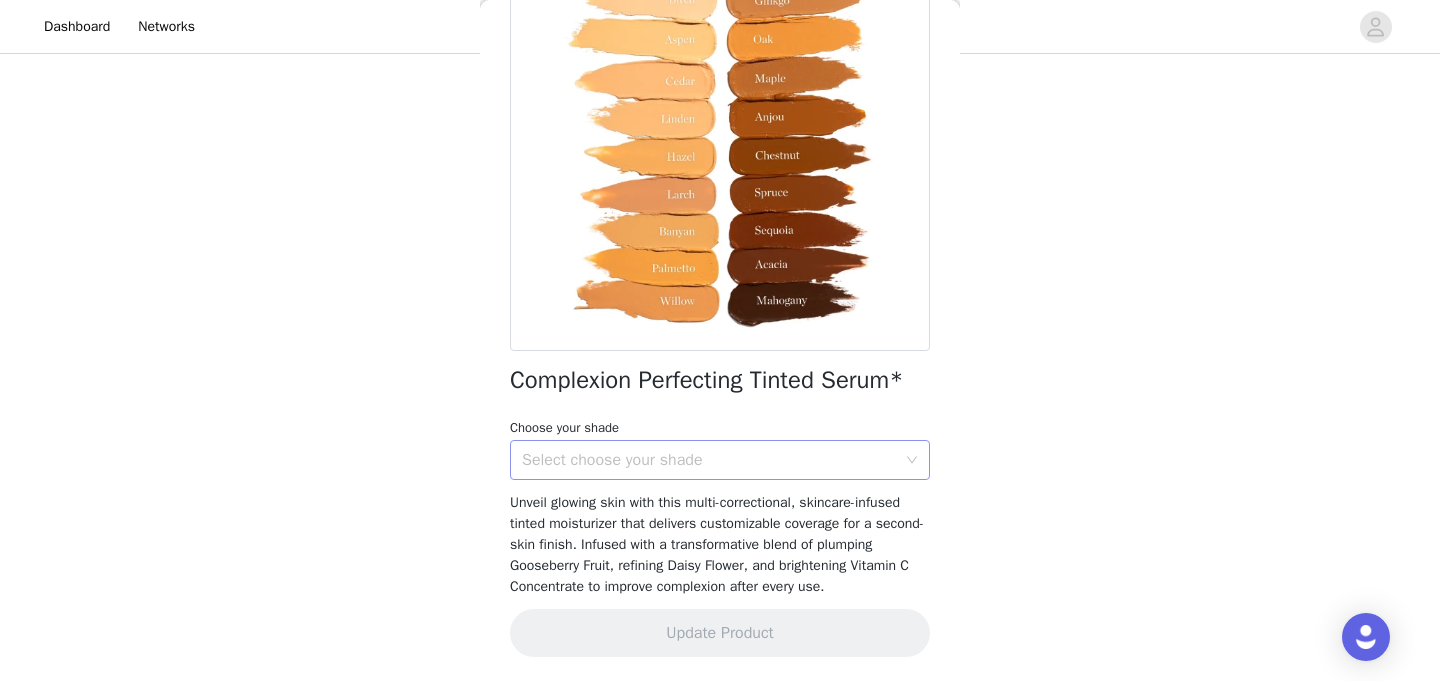 click on "Select choose your shade" at bounding box center [709, 460] 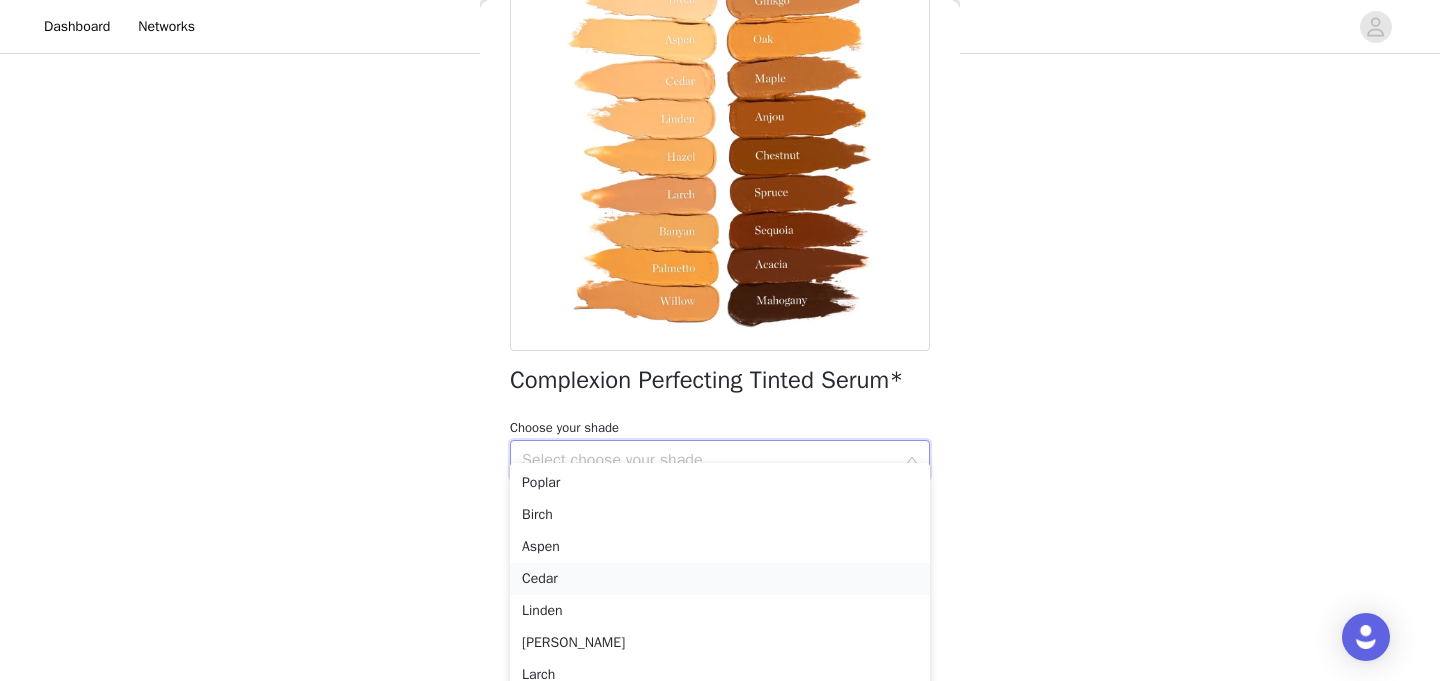 click on "Cedar" at bounding box center (720, 579) 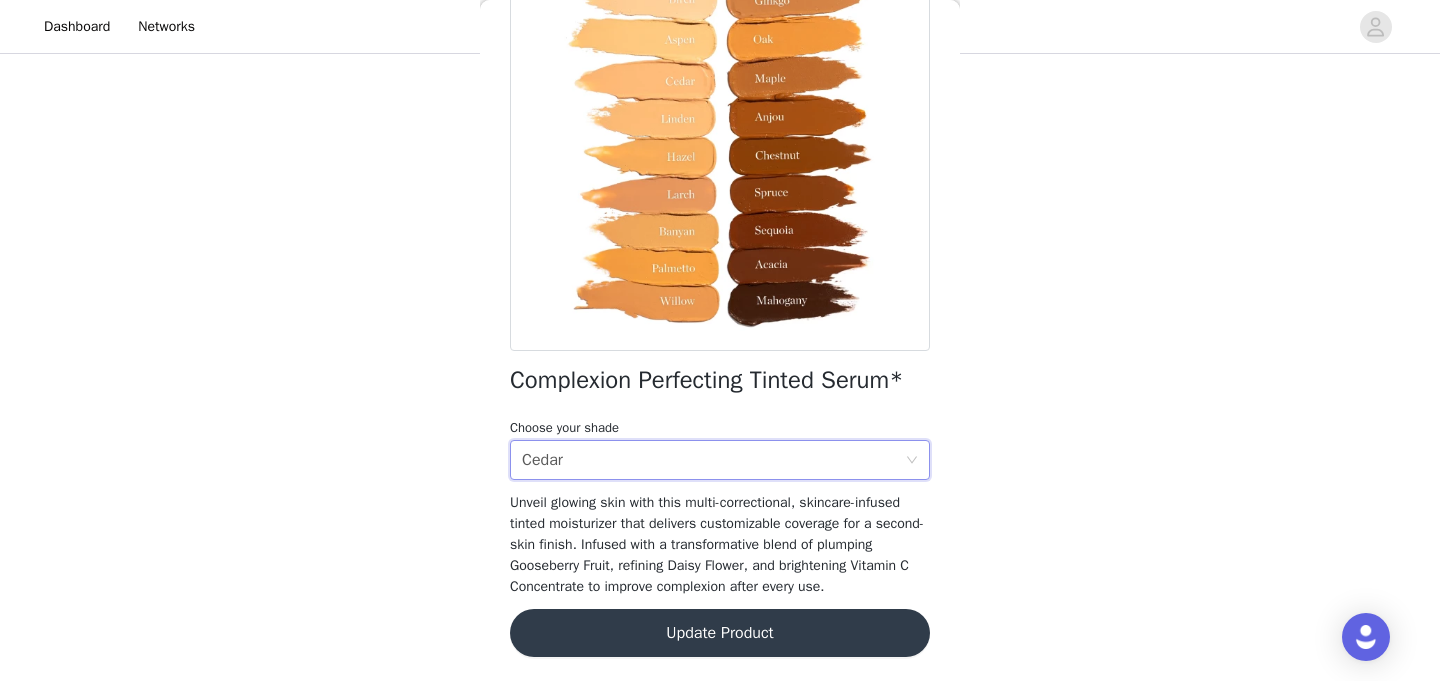 scroll, scrollTop: 131, scrollLeft: 0, axis: vertical 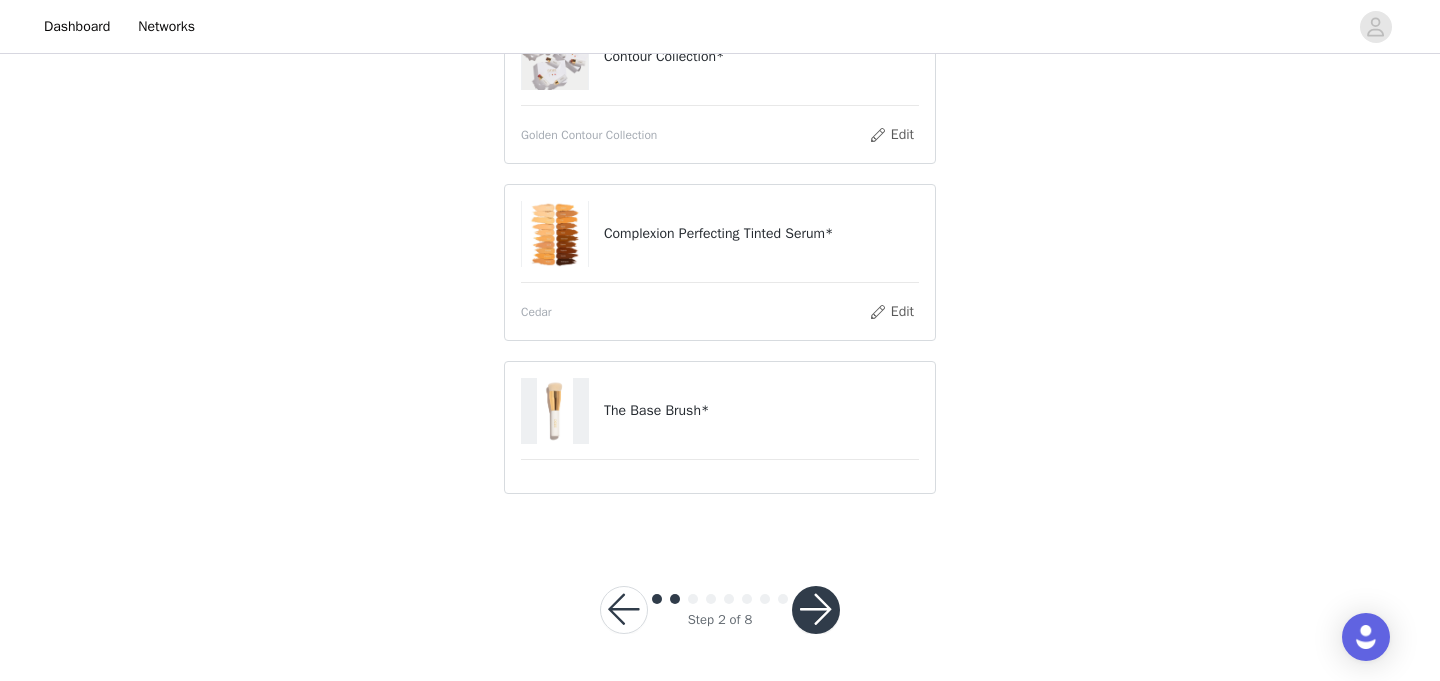 click at bounding box center [816, 610] 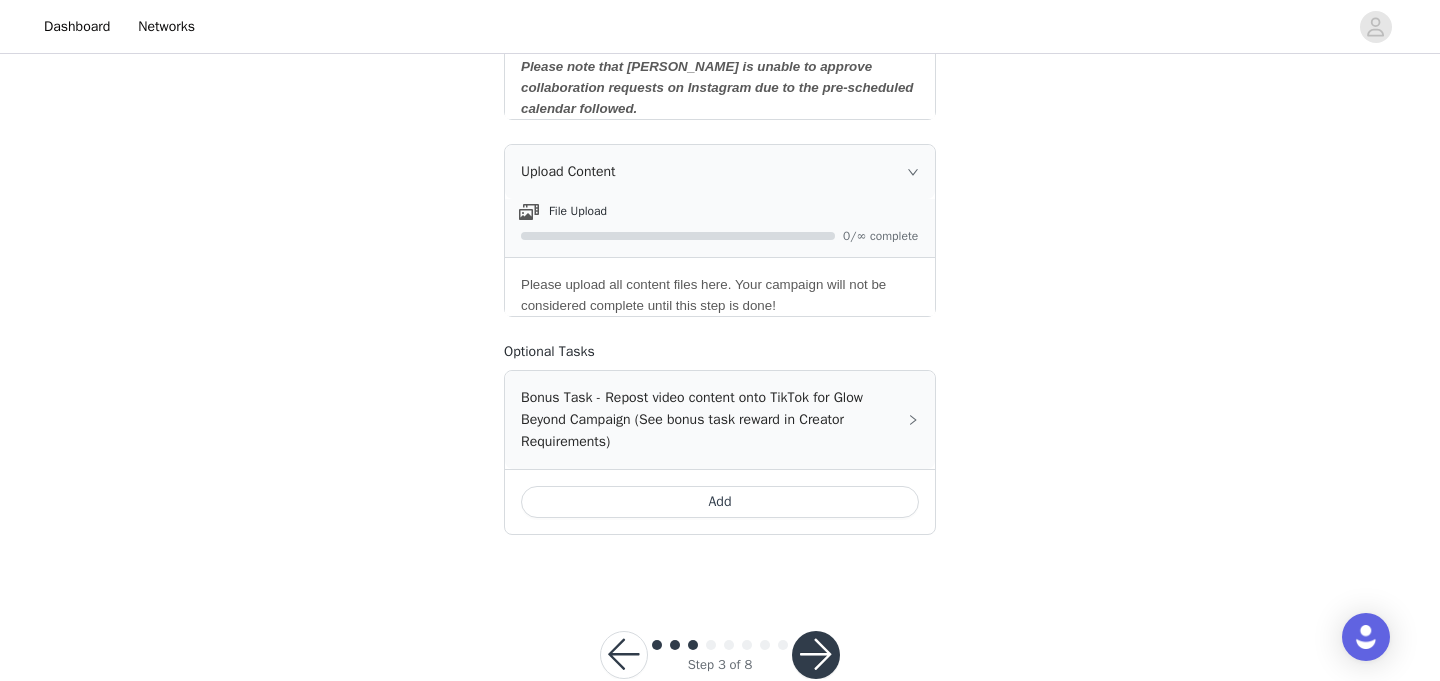scroll, scrollTop: 1133, scrollLeft: 0, axis: vertical 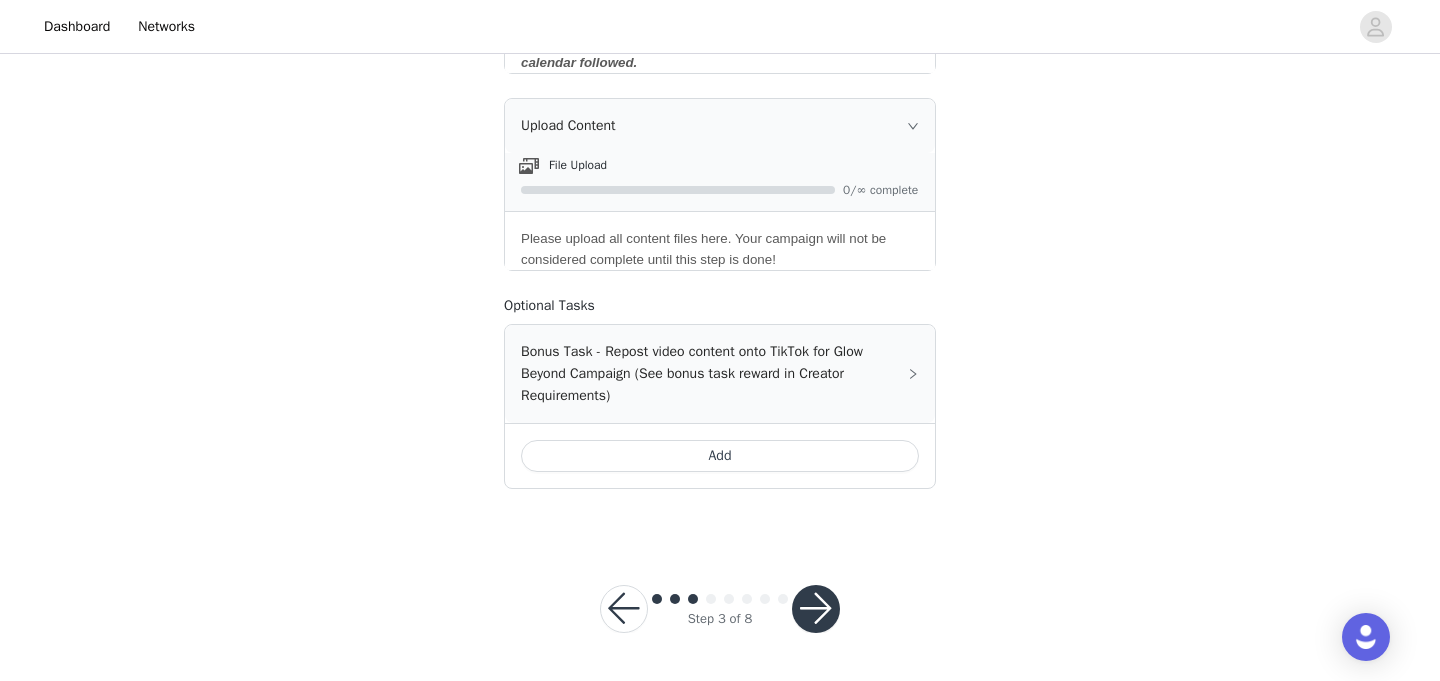 click at bounding box center (816, 609) 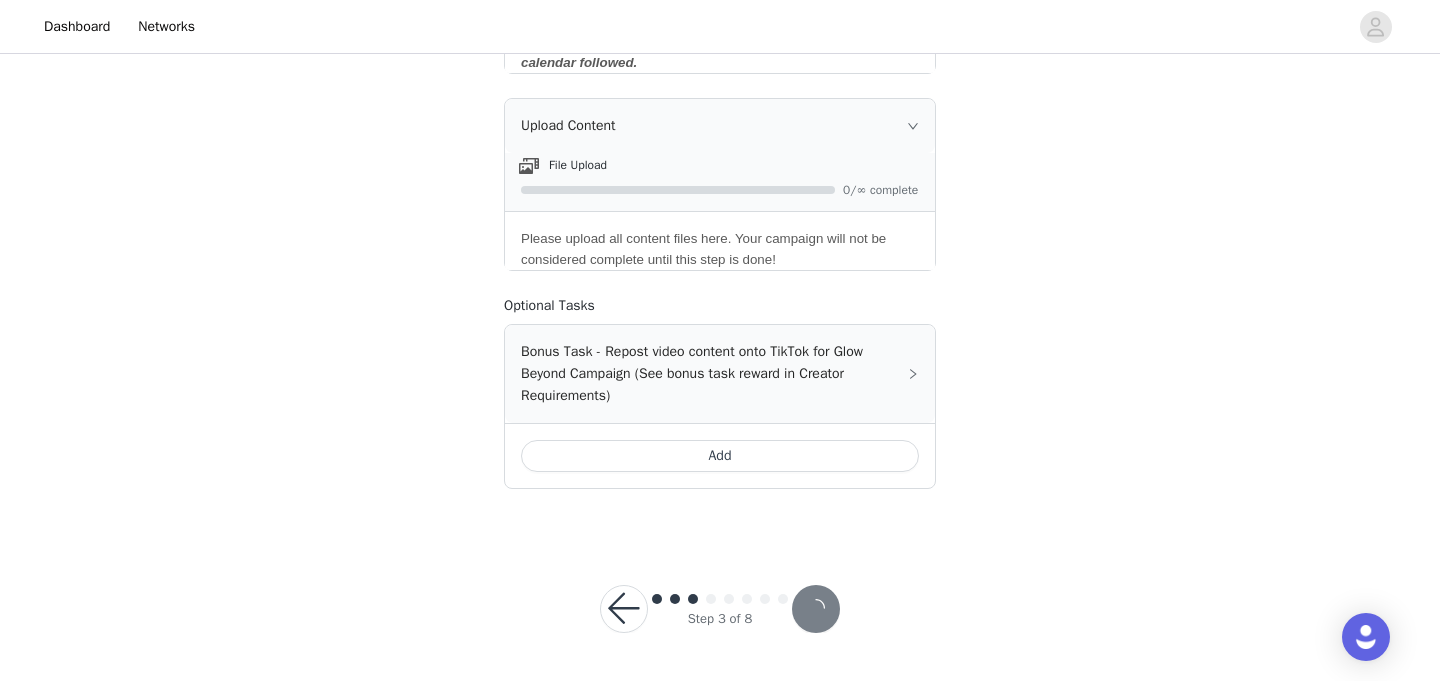 scroll, scrollTop: 0, scrollLeft: 0, axis: both 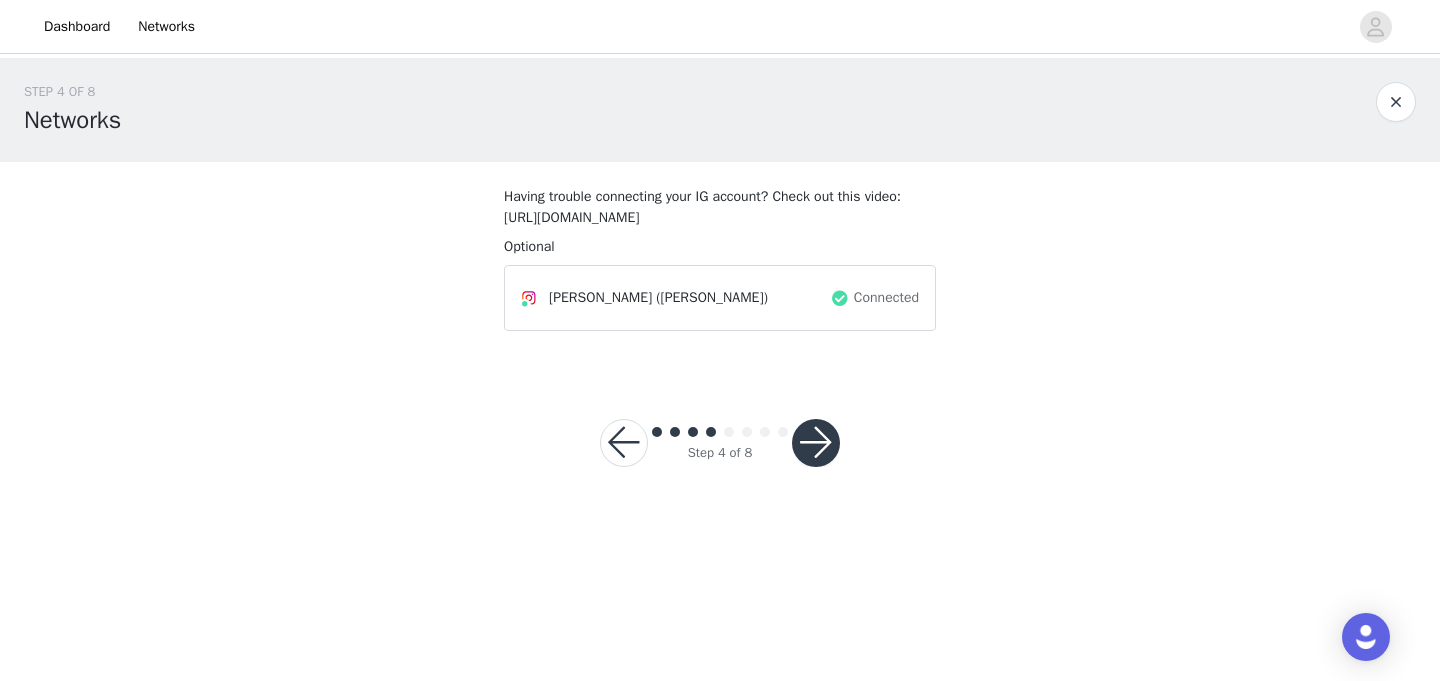 click at bounding box center [816, 443] 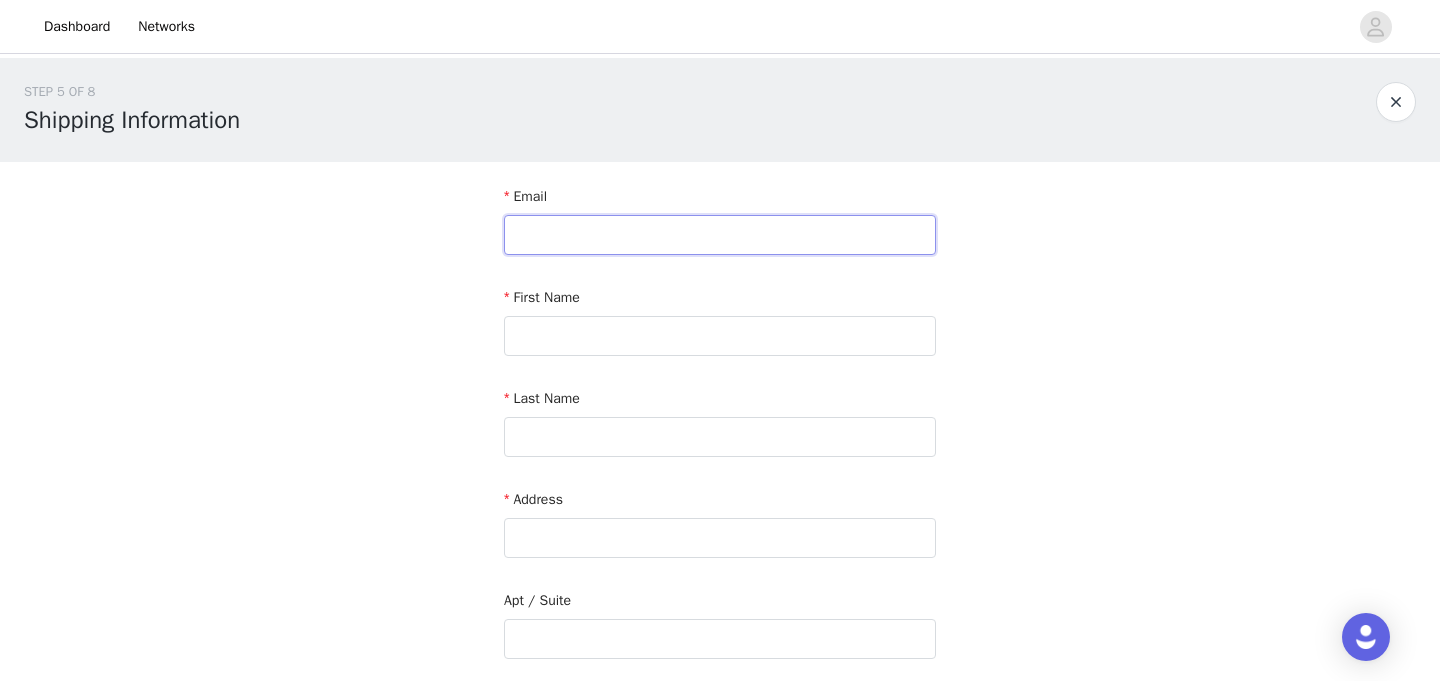 click on "Email" at bounding box center [720, 224] 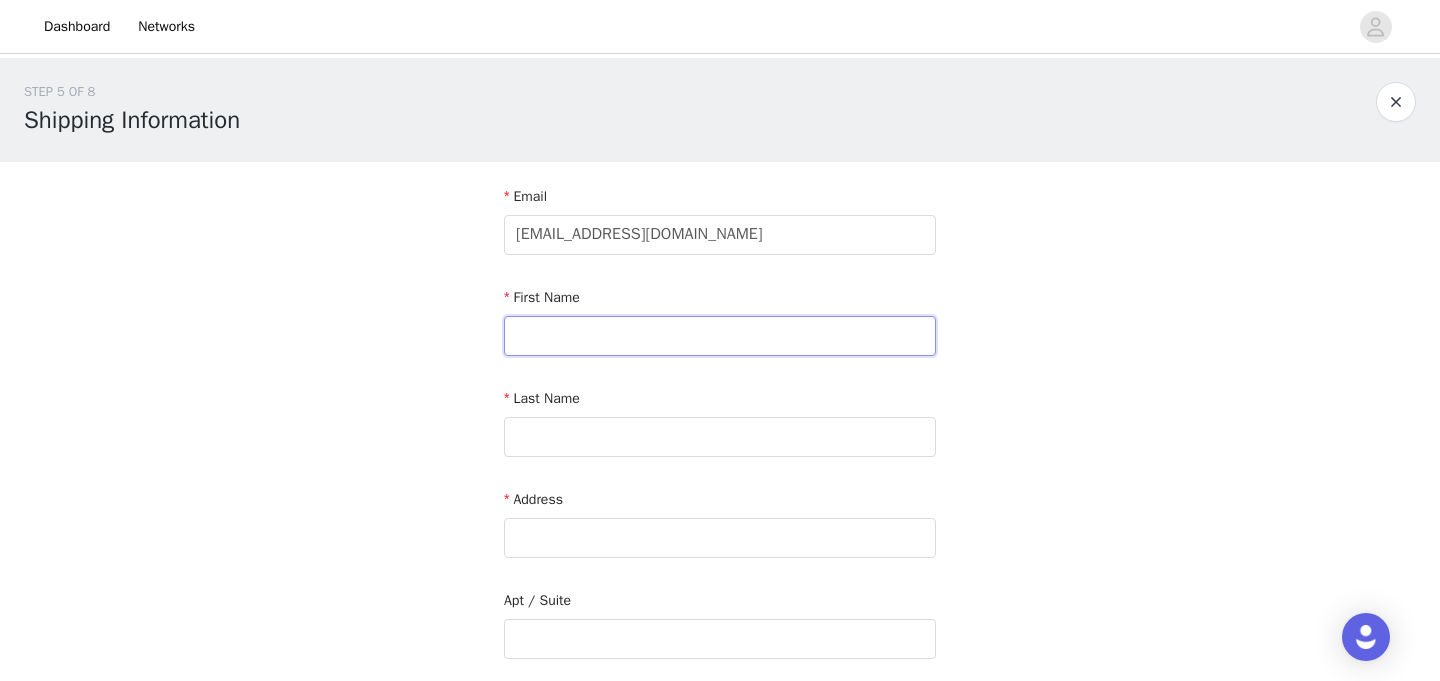 type on "Hannah" 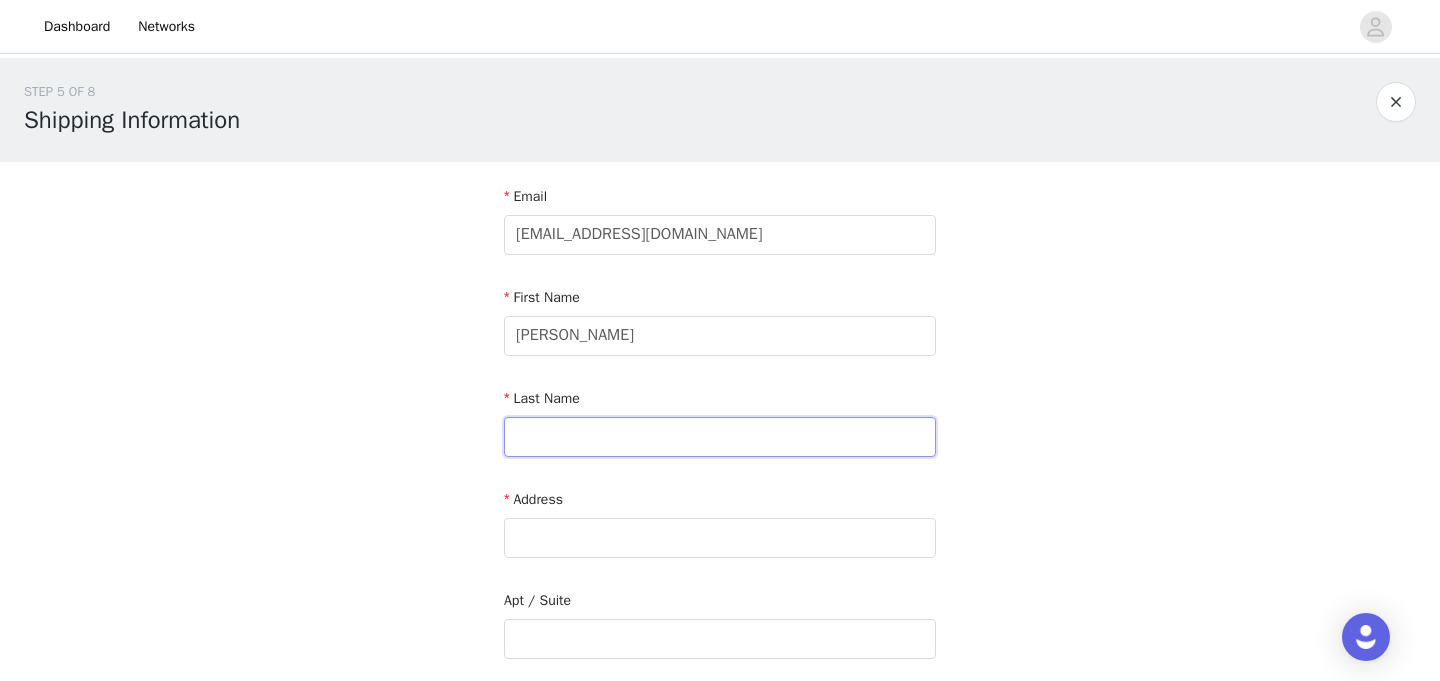 type on "Clayton" 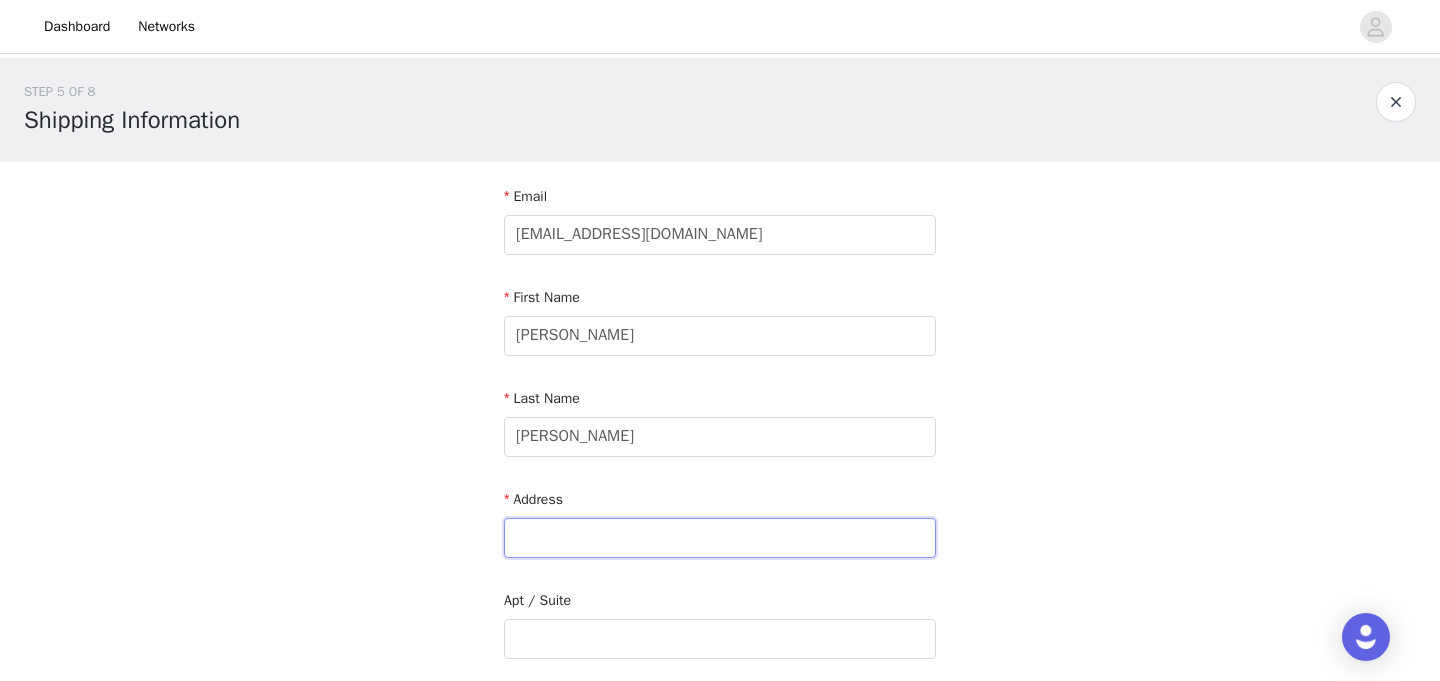 type on "6 Kilmorey Court" 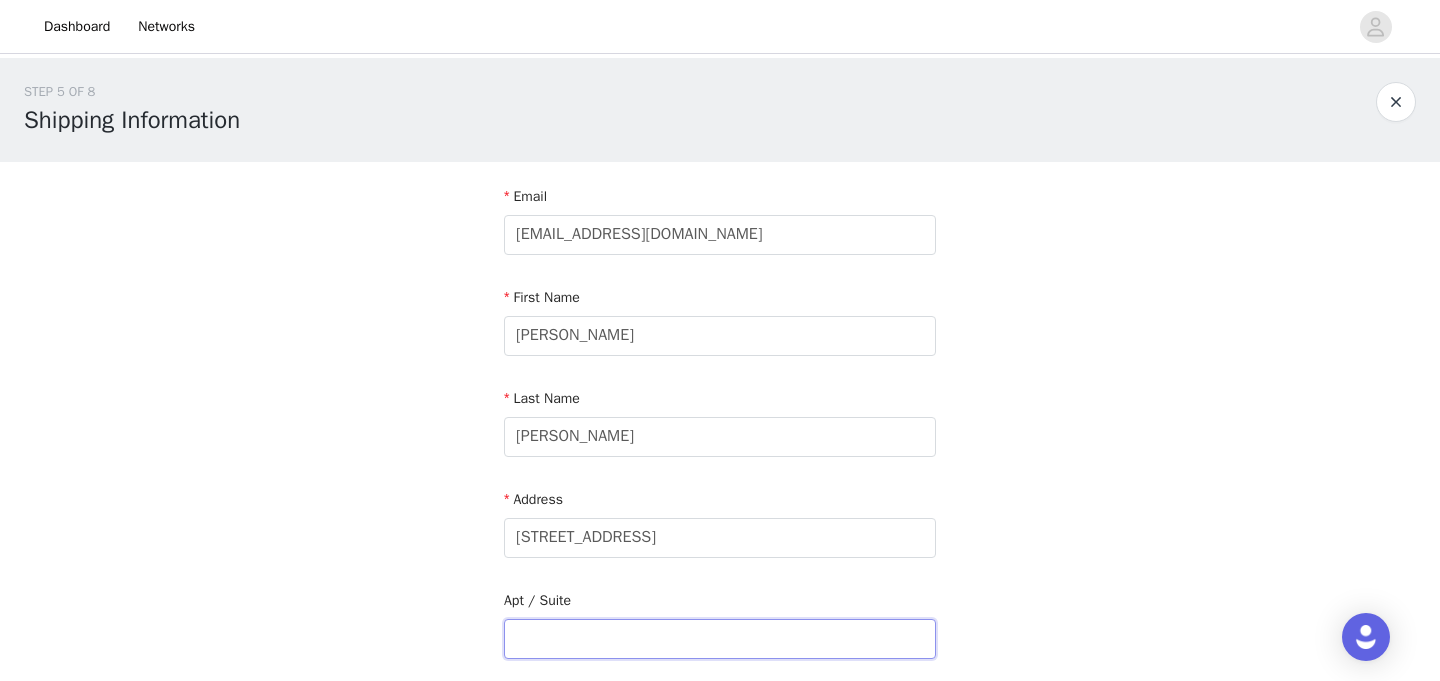 type on "N/A" 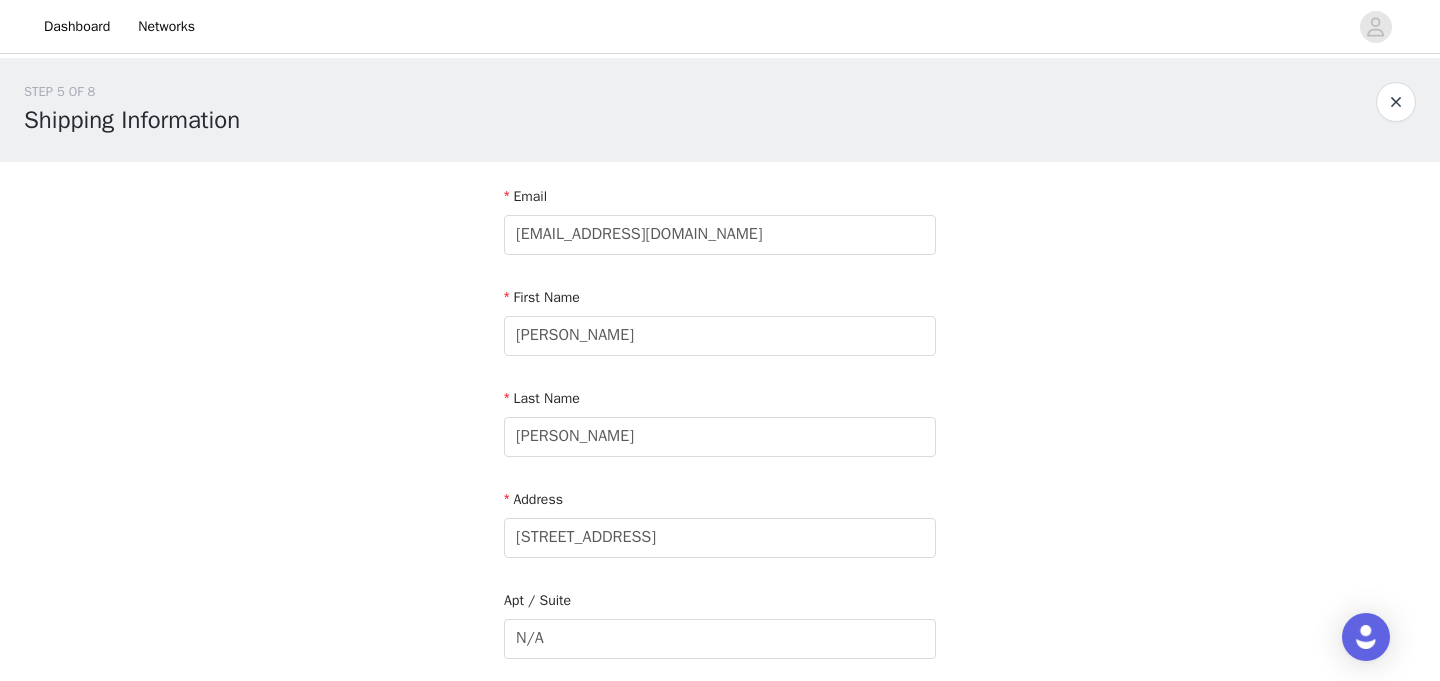 type on "North Bay" 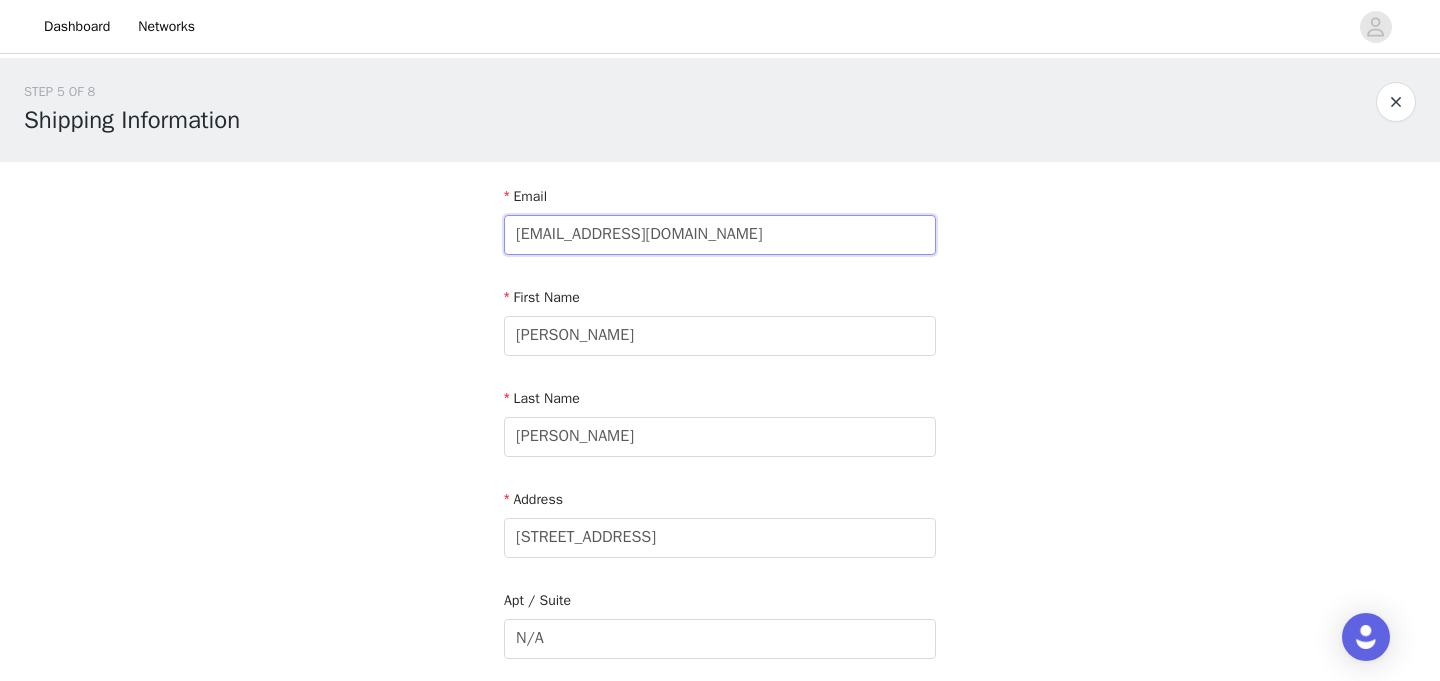 type on "hannahelizabethcollab@gmail.com" 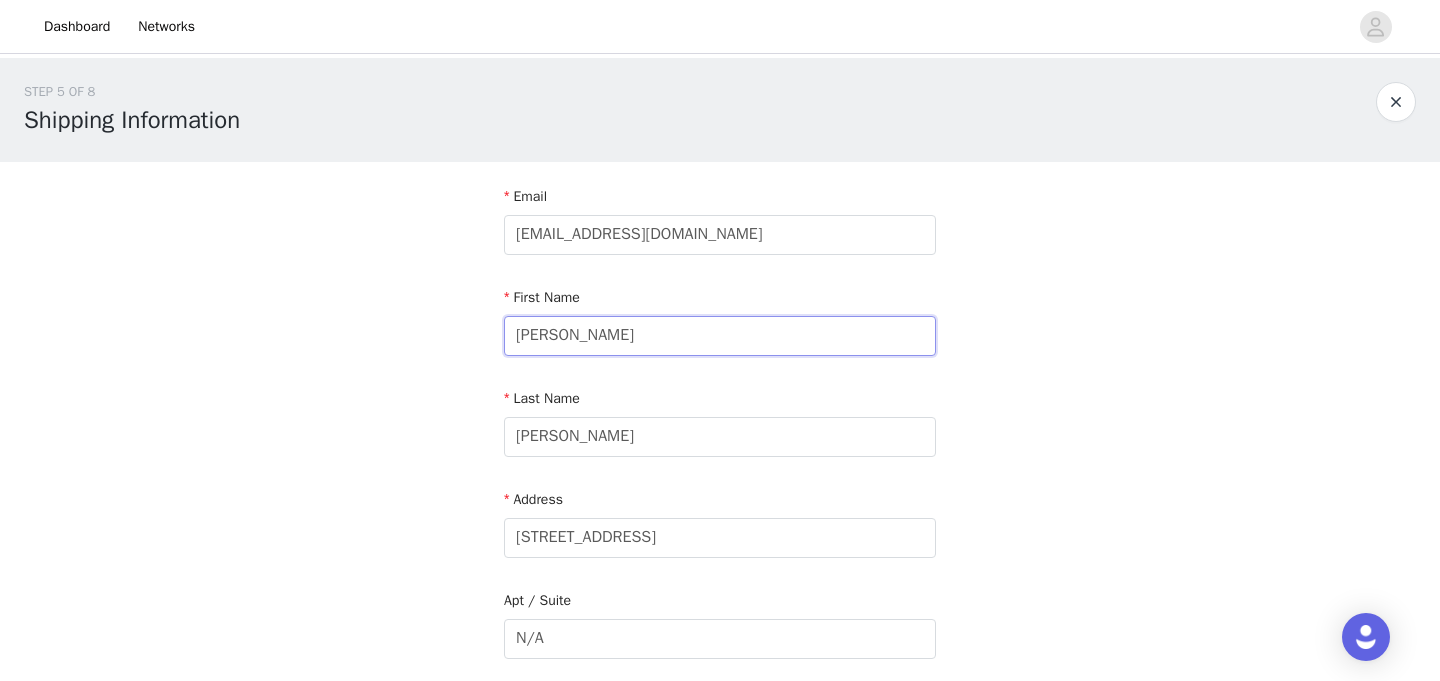 click on "Hannah" at bounding box center (720, 336) 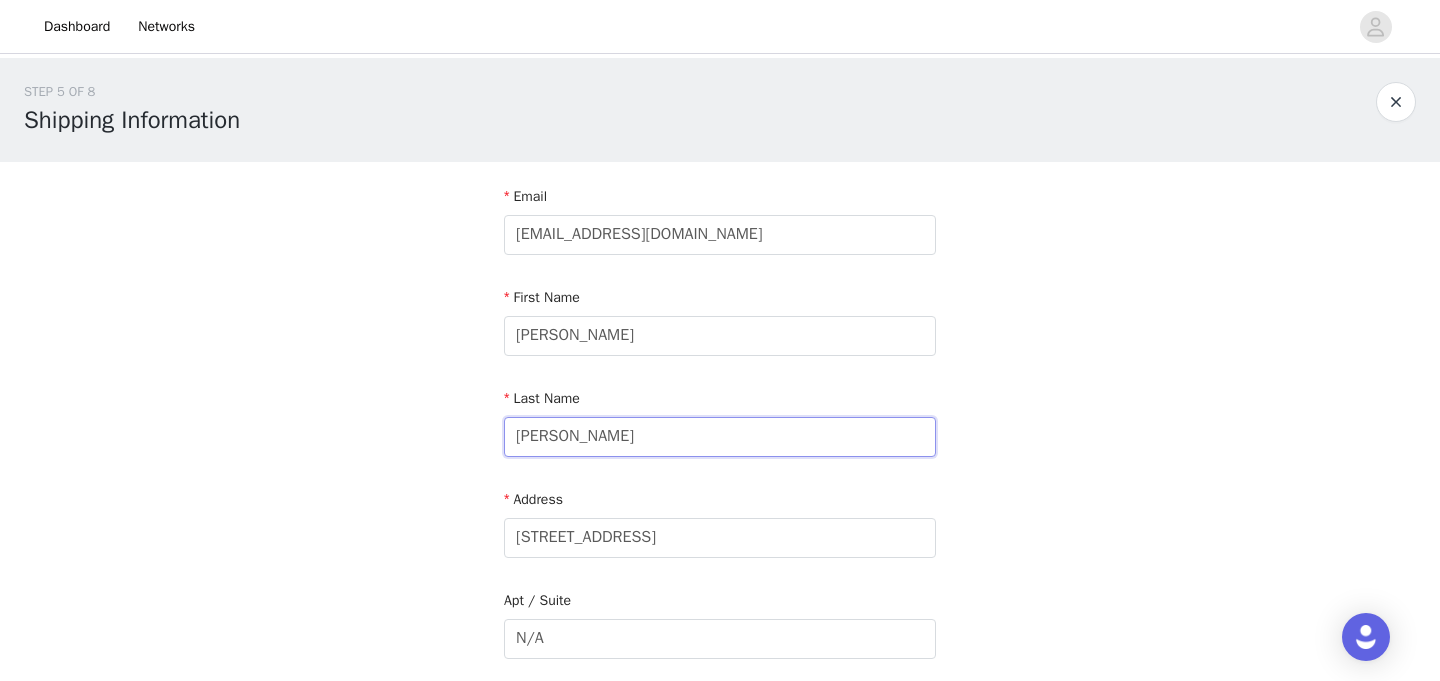 click on "Clayton" at bounding box center (720, 437) 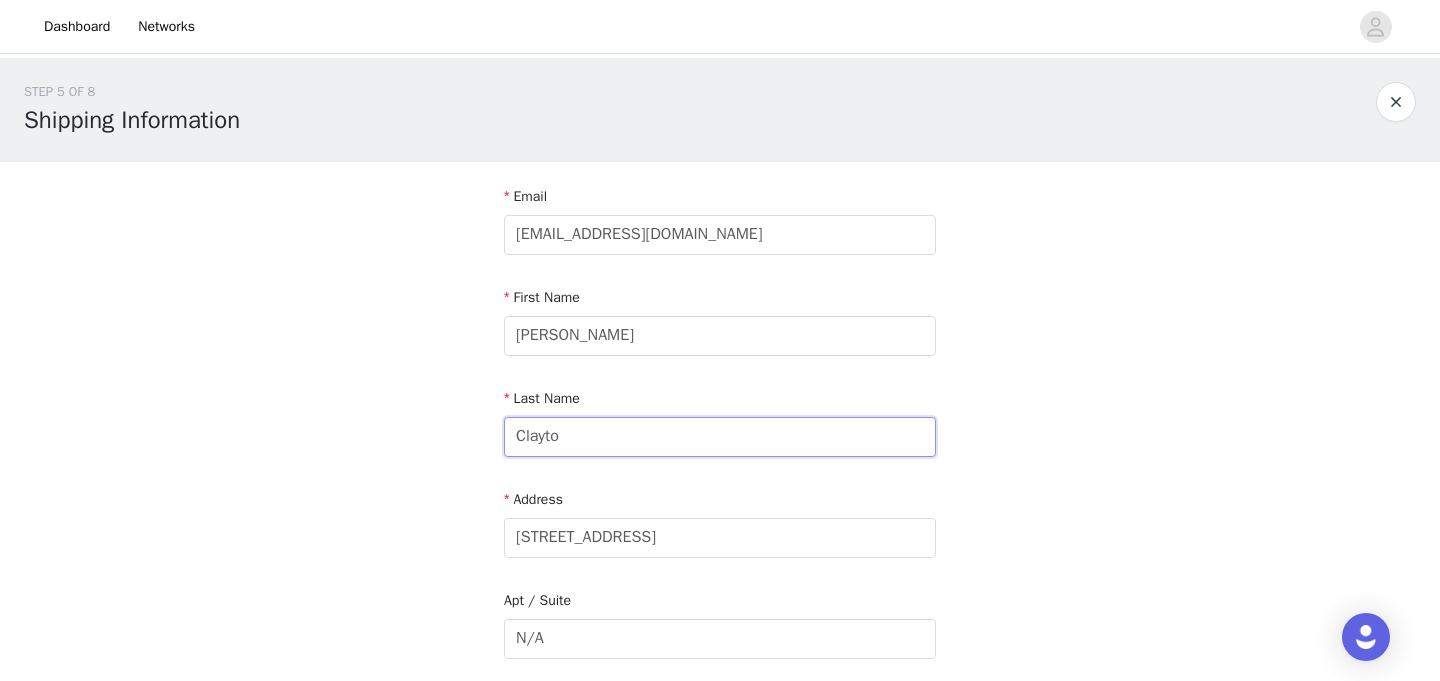 type on "Clayton" 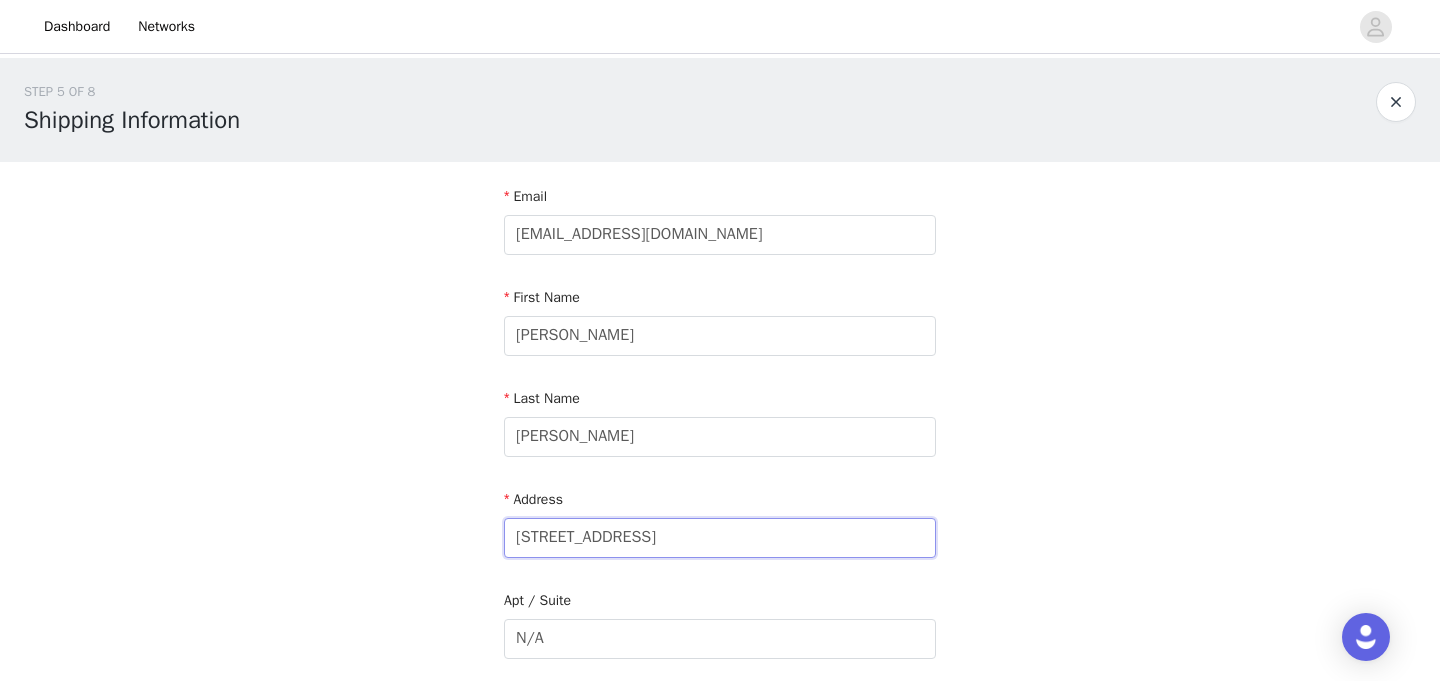 click on "6 Kilmorey Court" at bounding box center (720, 538) 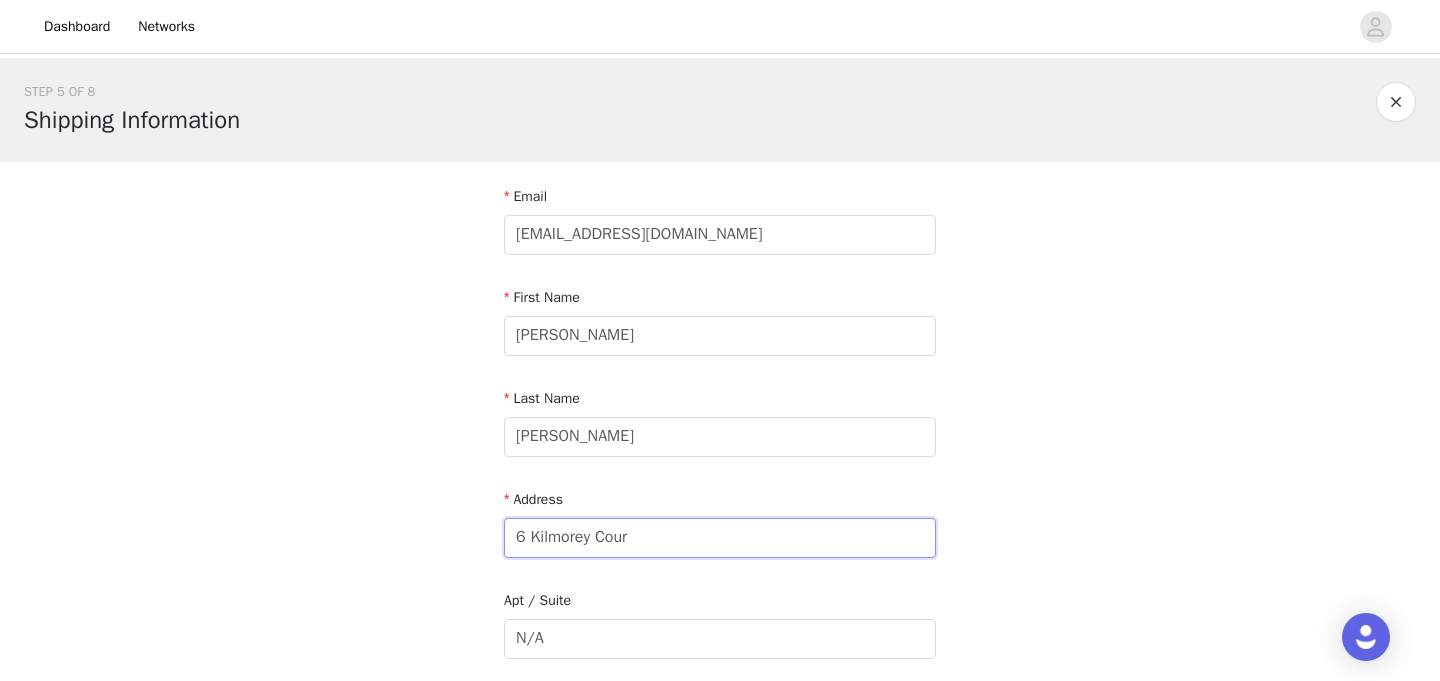 type on "6 Kilmorey Court" 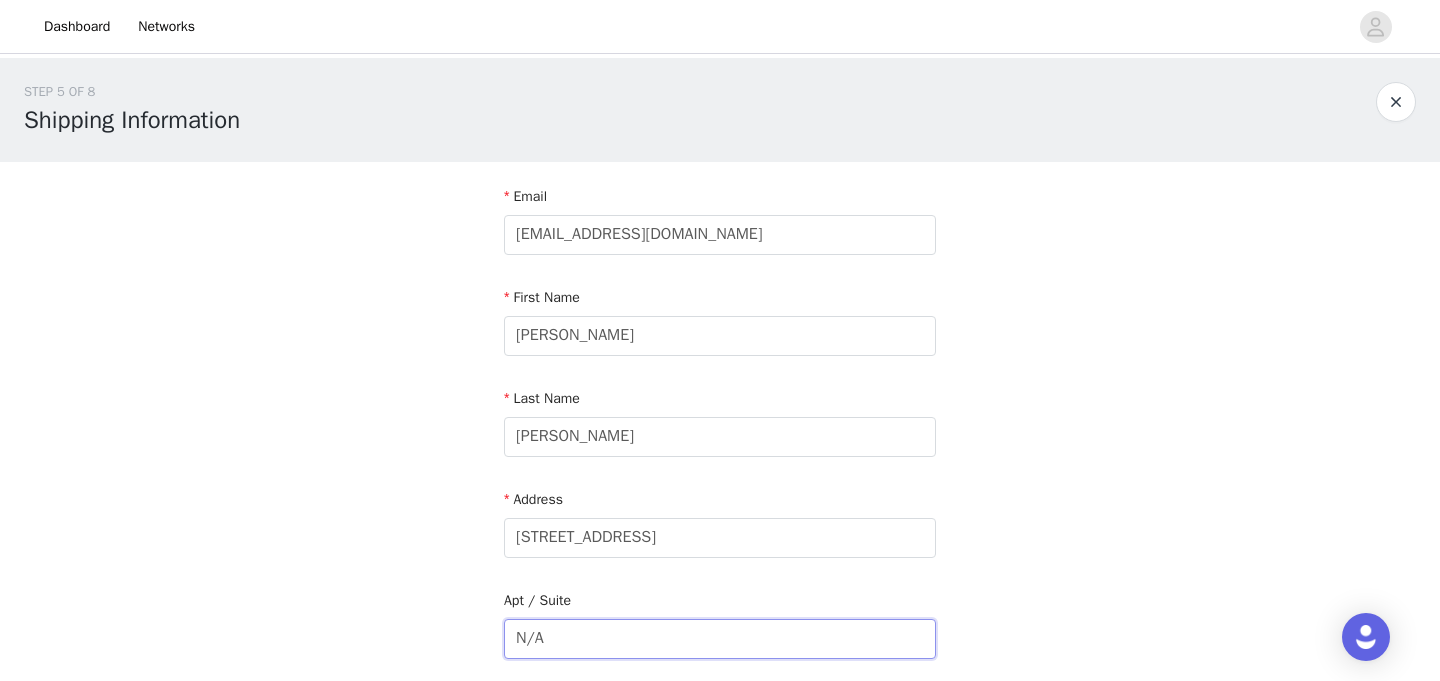 click on "N/A" at bounding box center [720, 639] 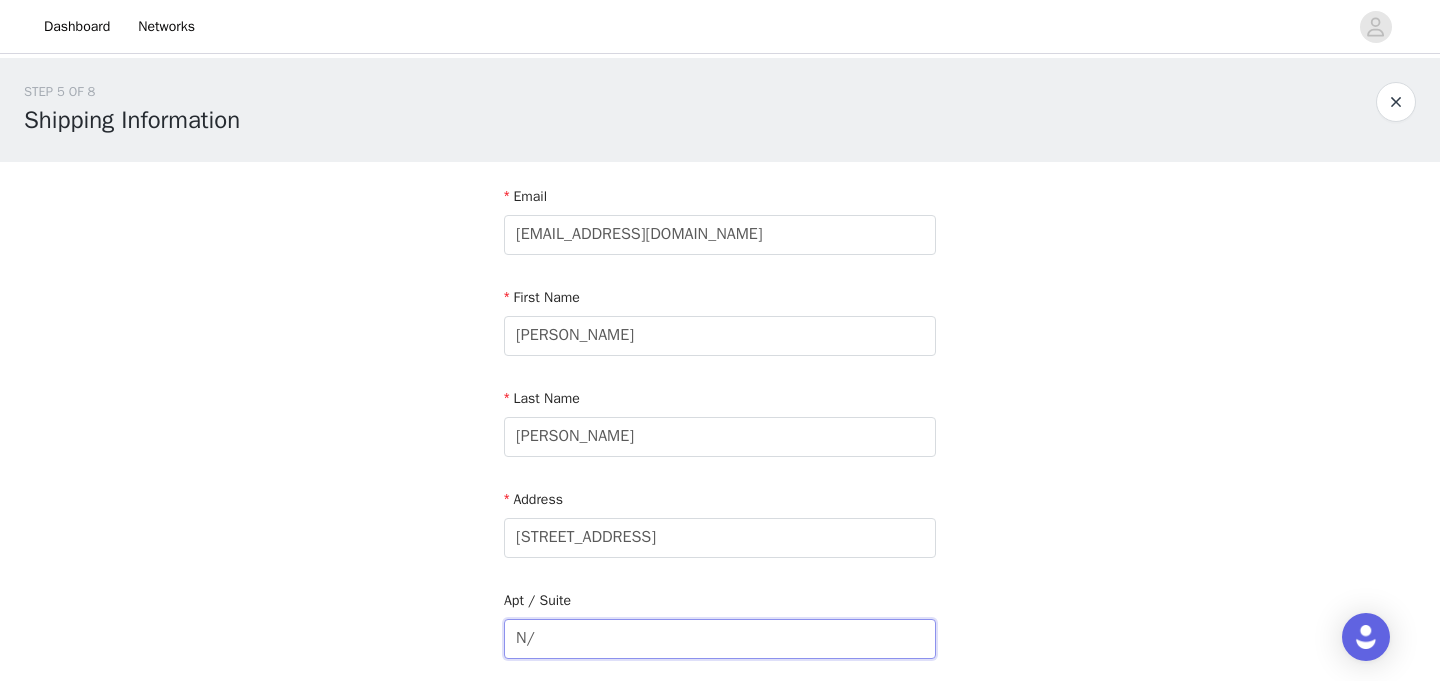 type on "N/A" 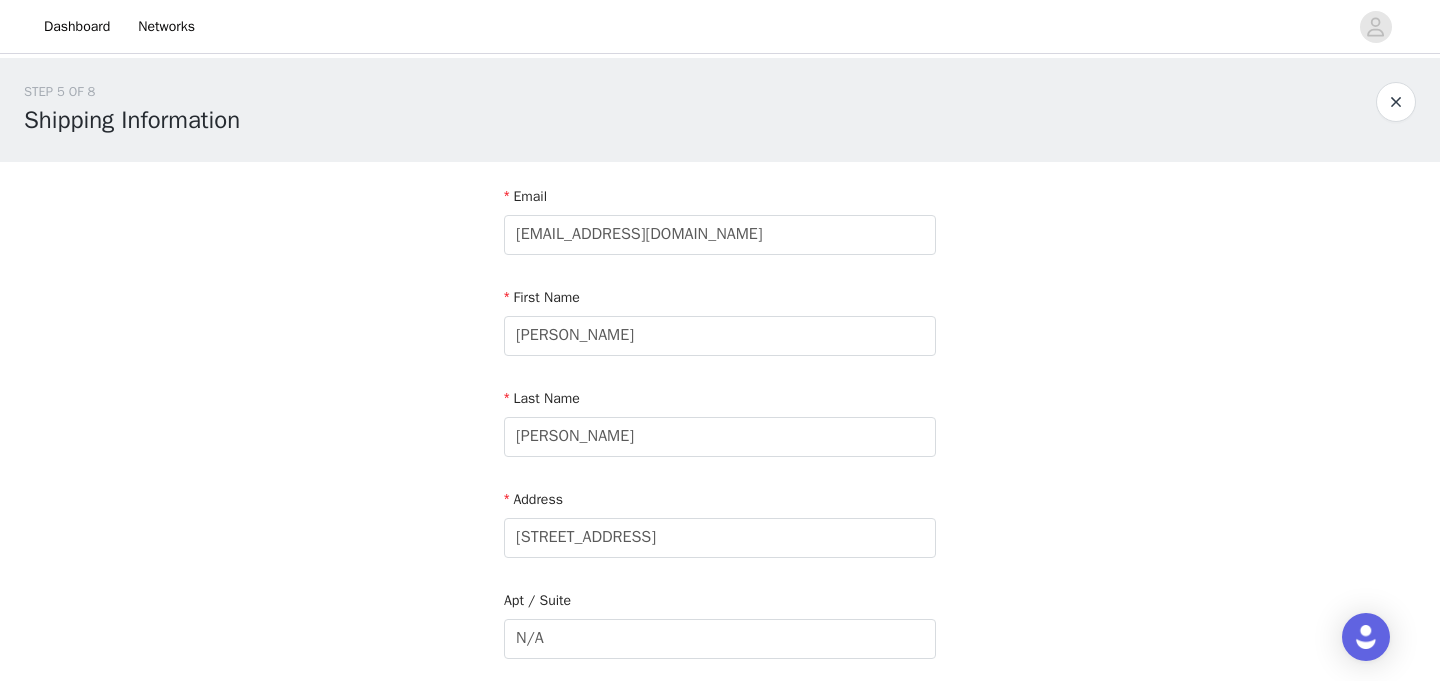 click on "STEP 5 OF 8
Shipping Information
Email hannahelizabethcollab@gmail.com   First Name Hannah   Last Name Clayton   Address 6 Kilmorey Court   Apt / Suite N/A   Country     City North Bay     Postcode P1C1L9   Phone Number 7054770725" at bounding box center [720, 588] 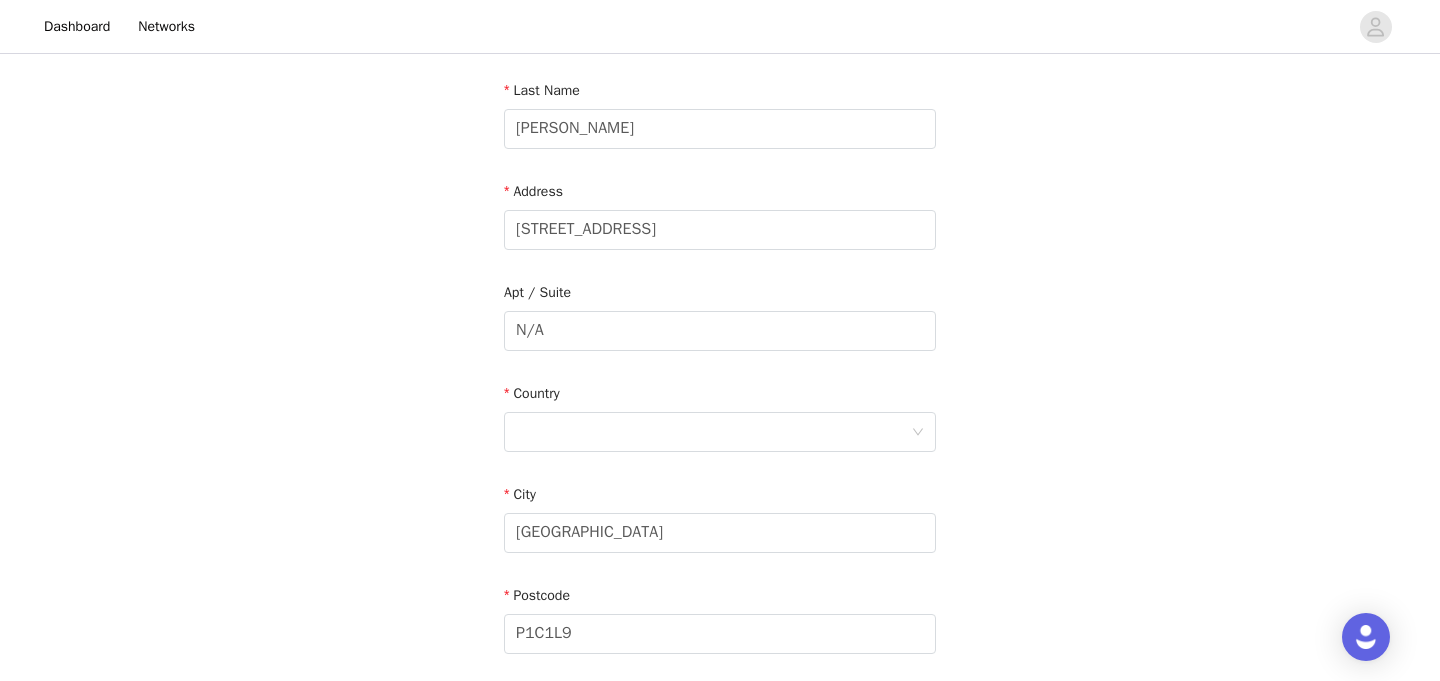 scroll, scrollTop: 332, scrollLeft: 0, axis: vertical 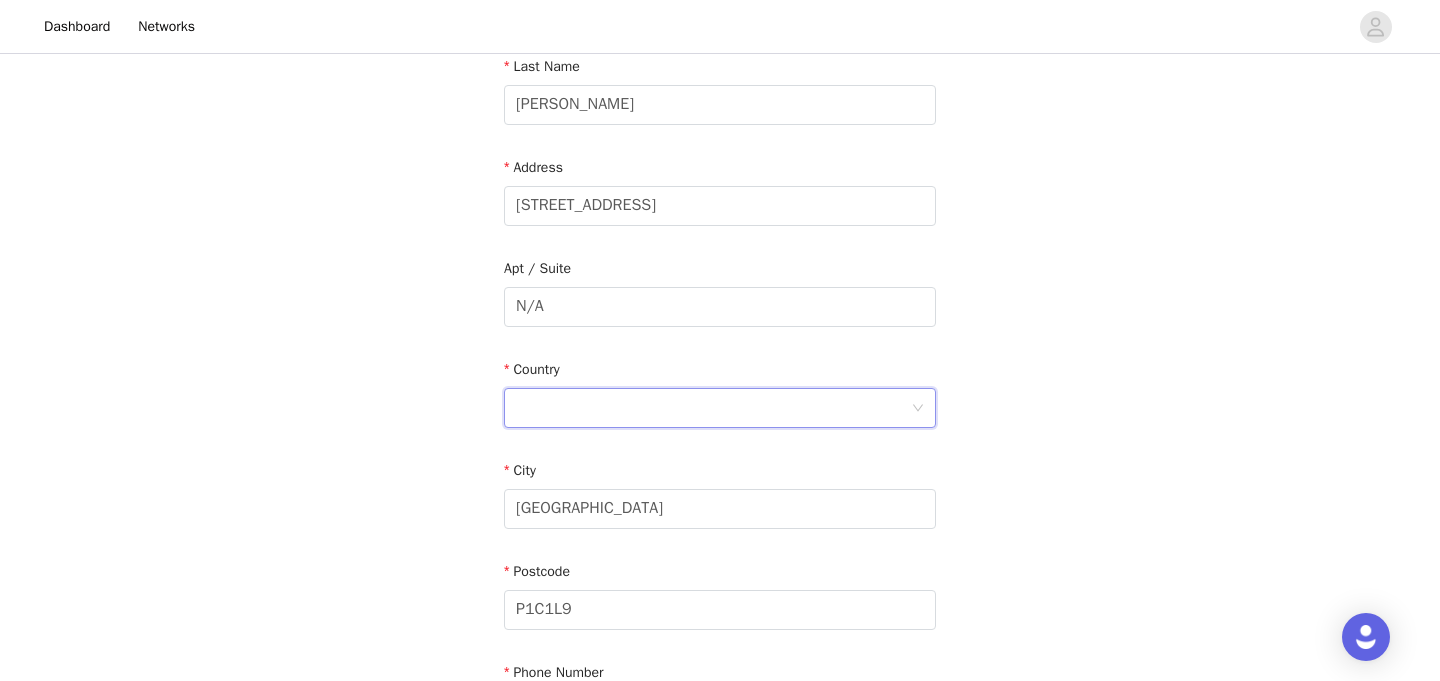 click at bounding box center (713, 408) 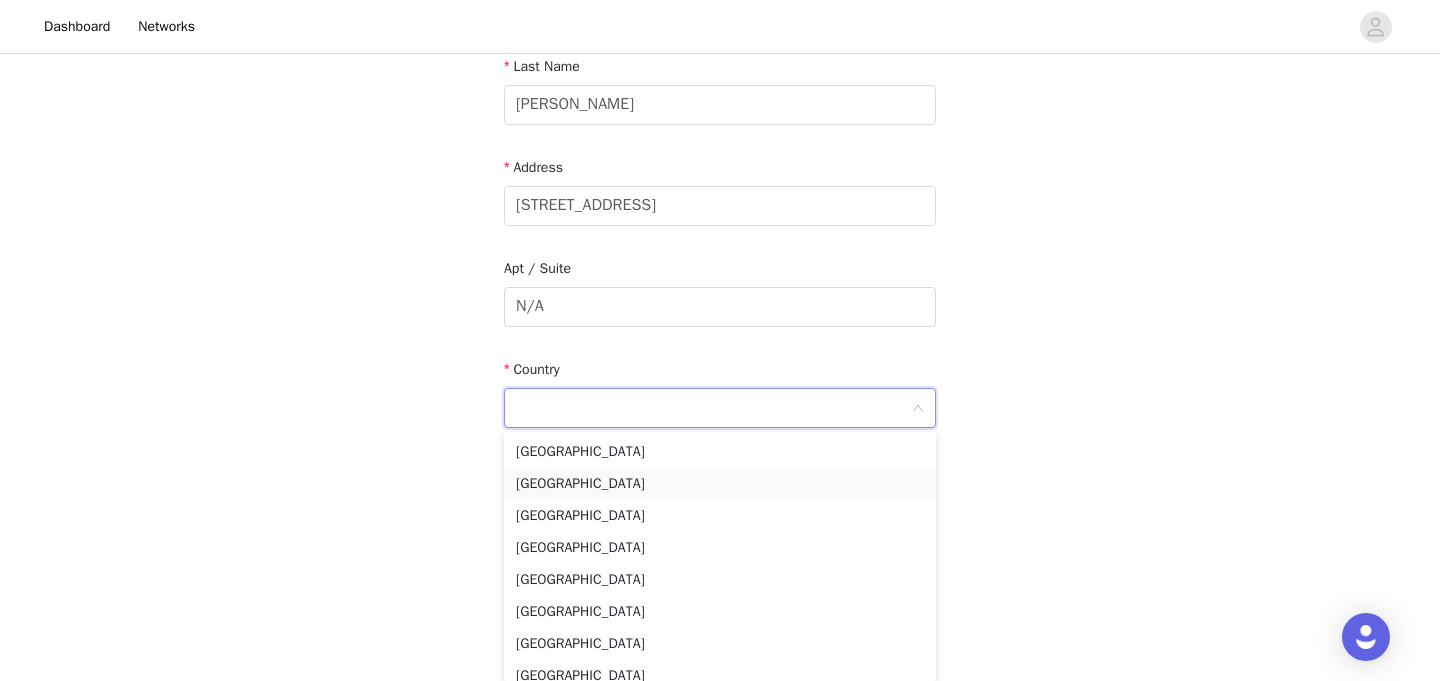 click on "Canada" at bounding box center [720, 484] 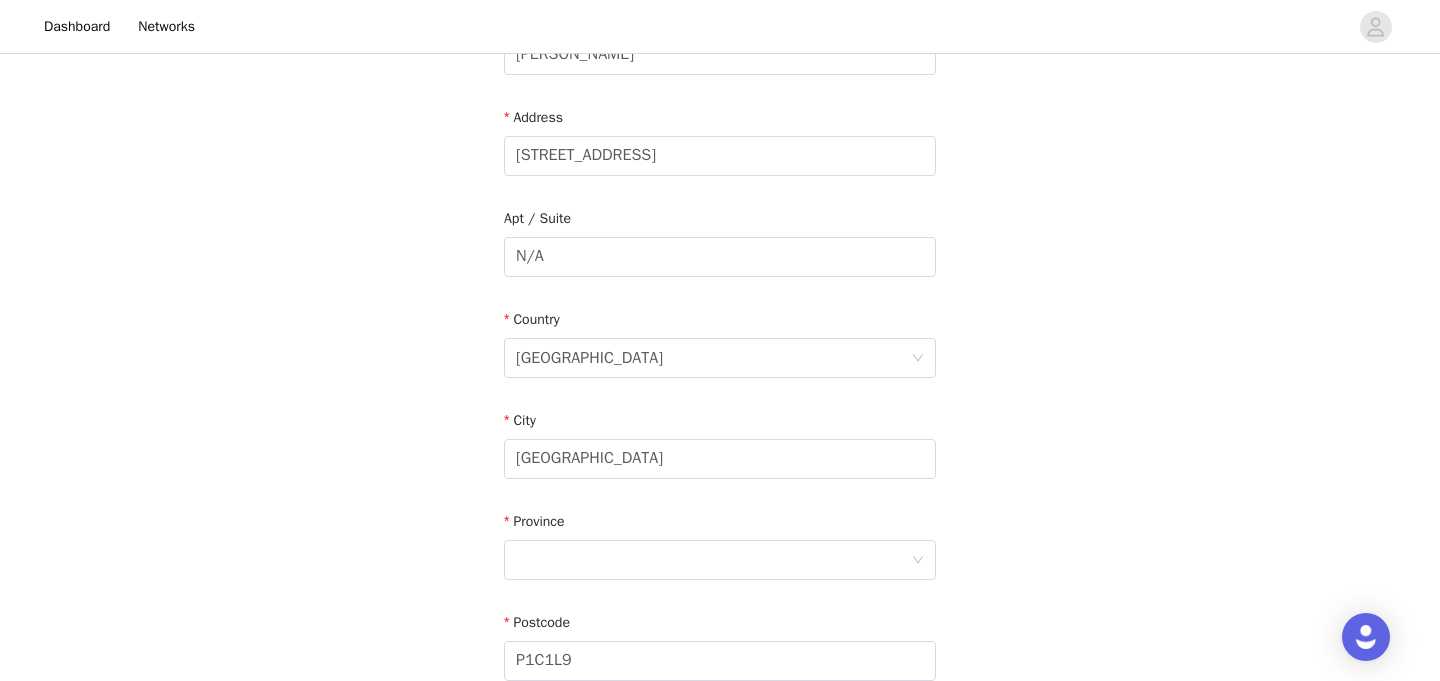 scroll, scrollTop: 393, scrollLeft: 0, axis: vertical 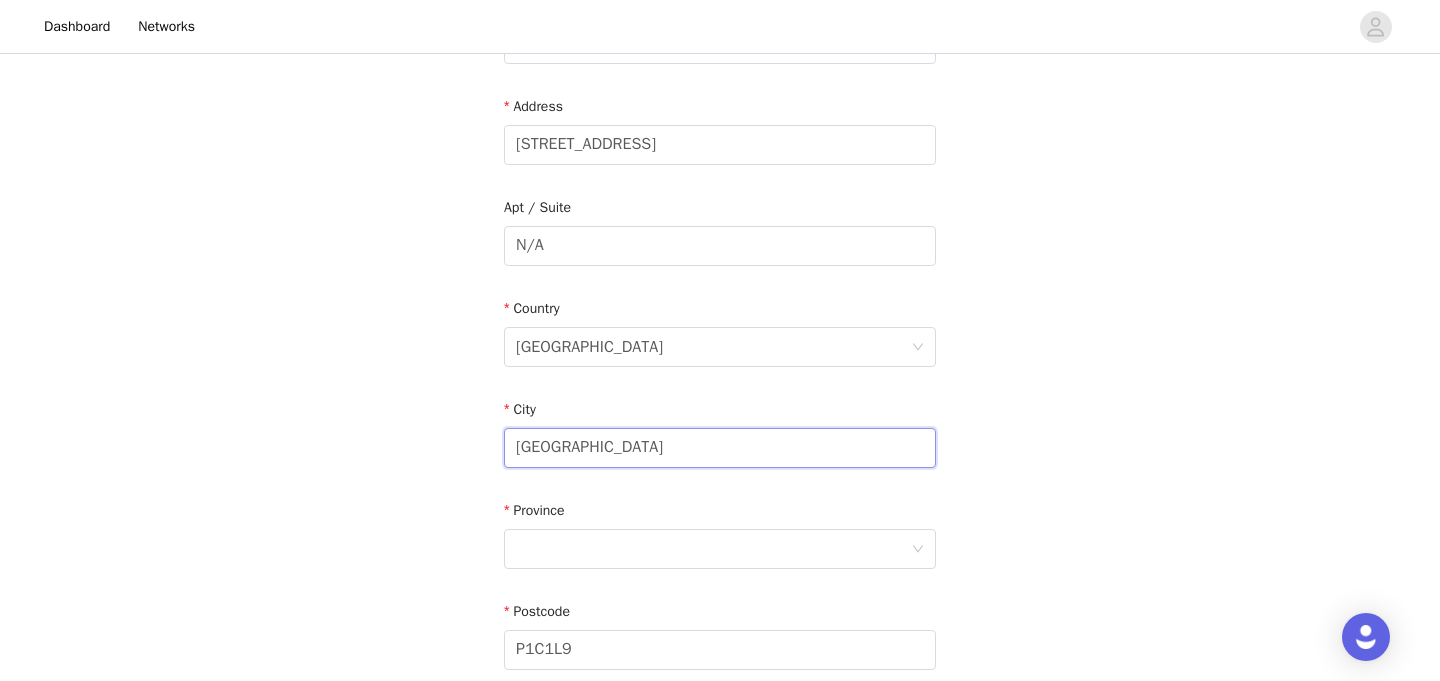click on "North Bay" at bounding box center [720, 448] 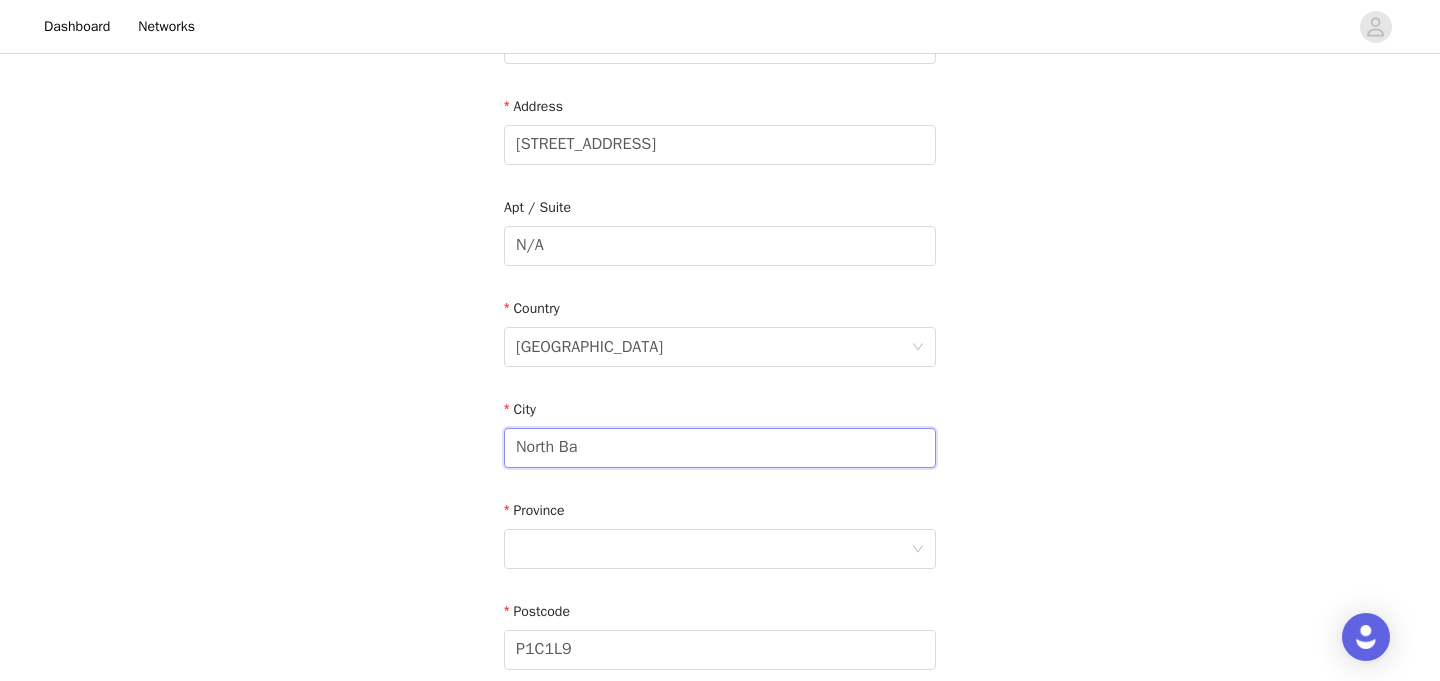 type on "North Bay" 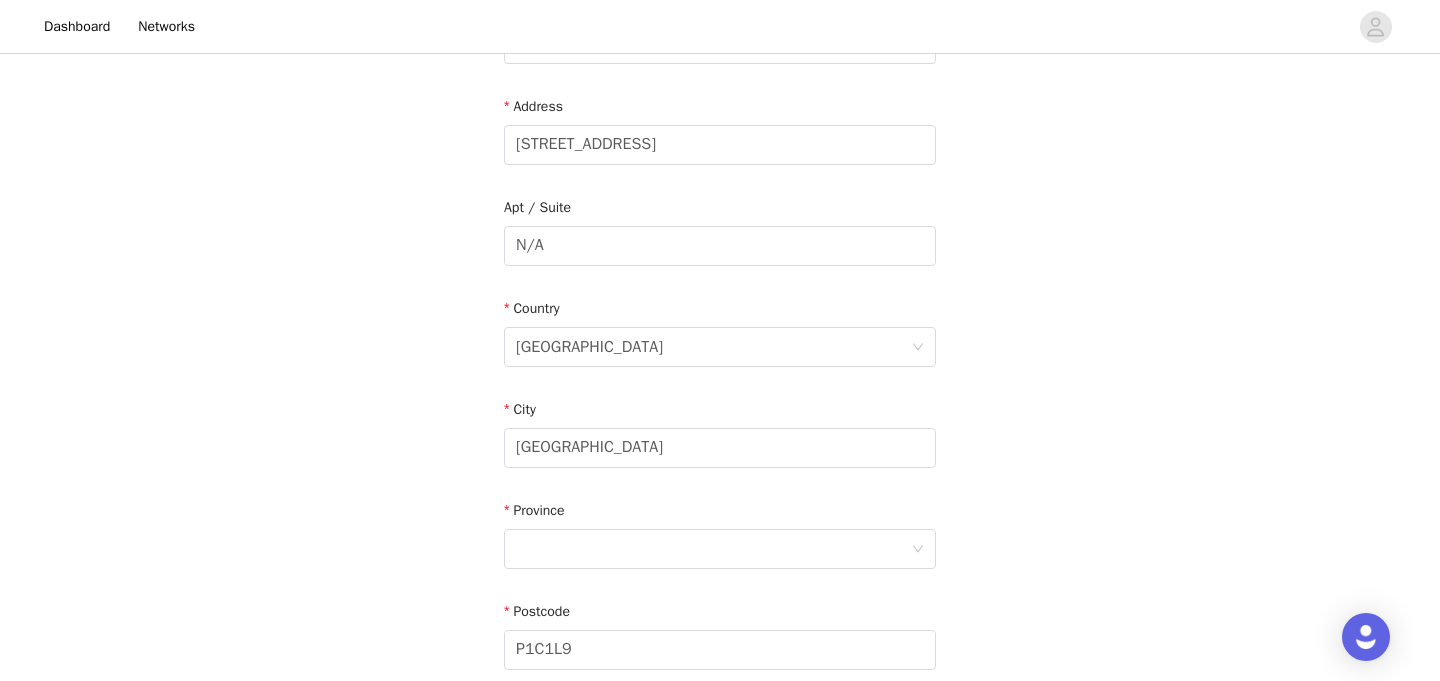 click on "STEP 5 OF 8
Shipping Information
Email hannahelizabethcollab@gmail.com   First Name Hannah   Last Name Clayton   Address 6 Kilmorey Court   Apt / Suite N/A   Country
Canada
City North Bay   Province     Postcode P1C1L9   Phone Number 7054770725" at bounding box center [720, 246] 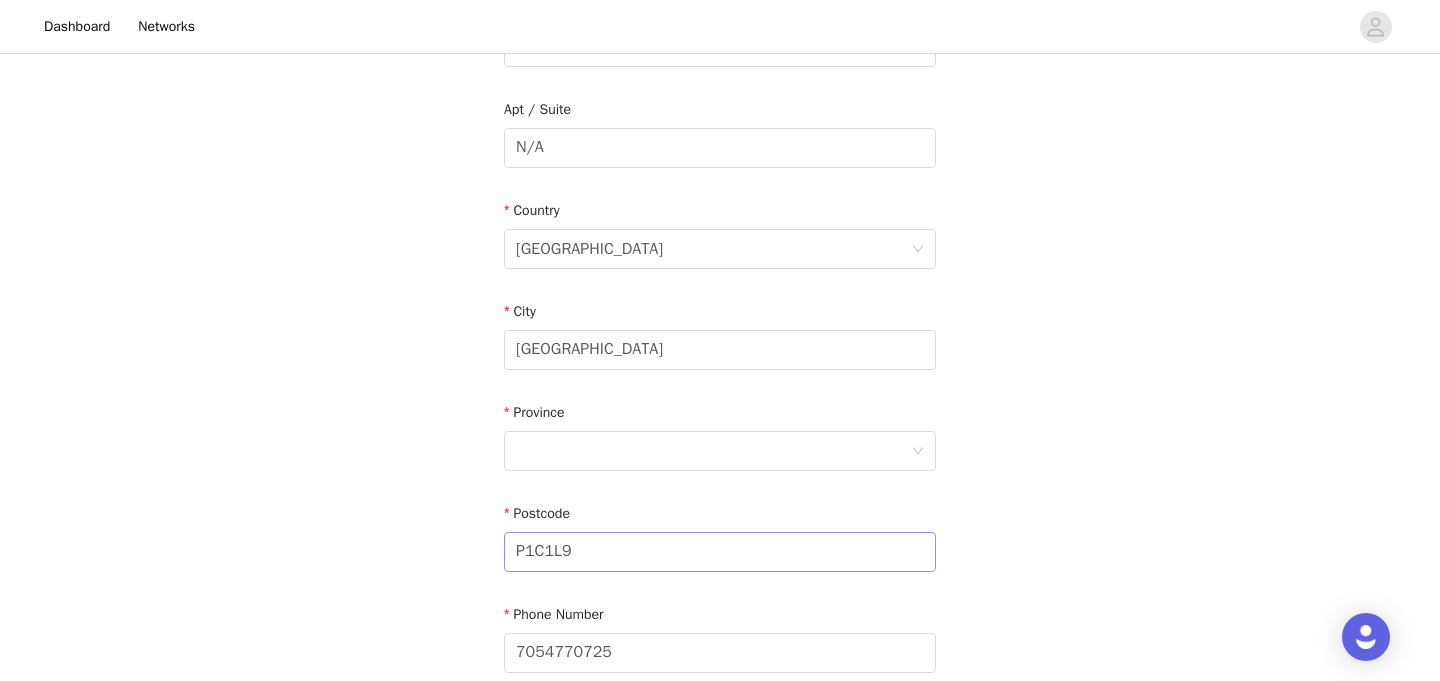 scroll, scrollTop: 507, scrollLeft: 0, axis: vertical 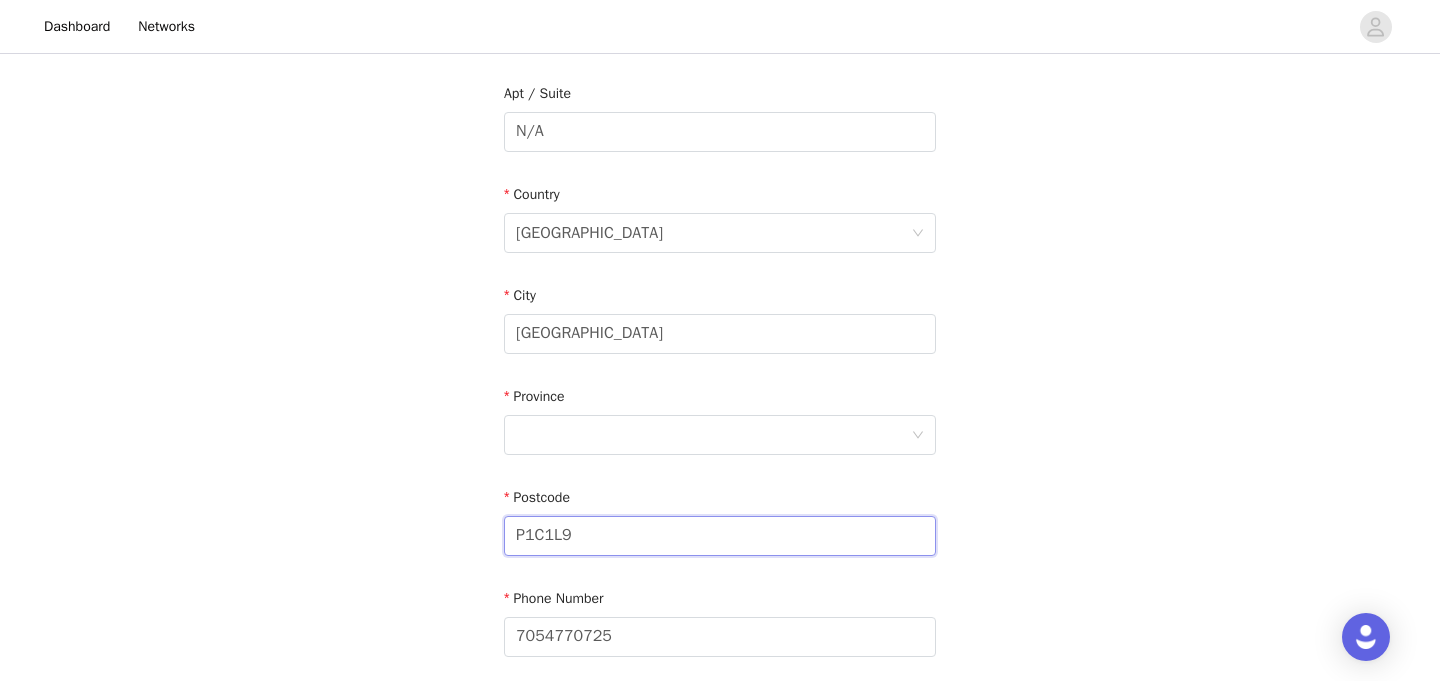 click on "P1C1L9" at bounding box center [720, 536] 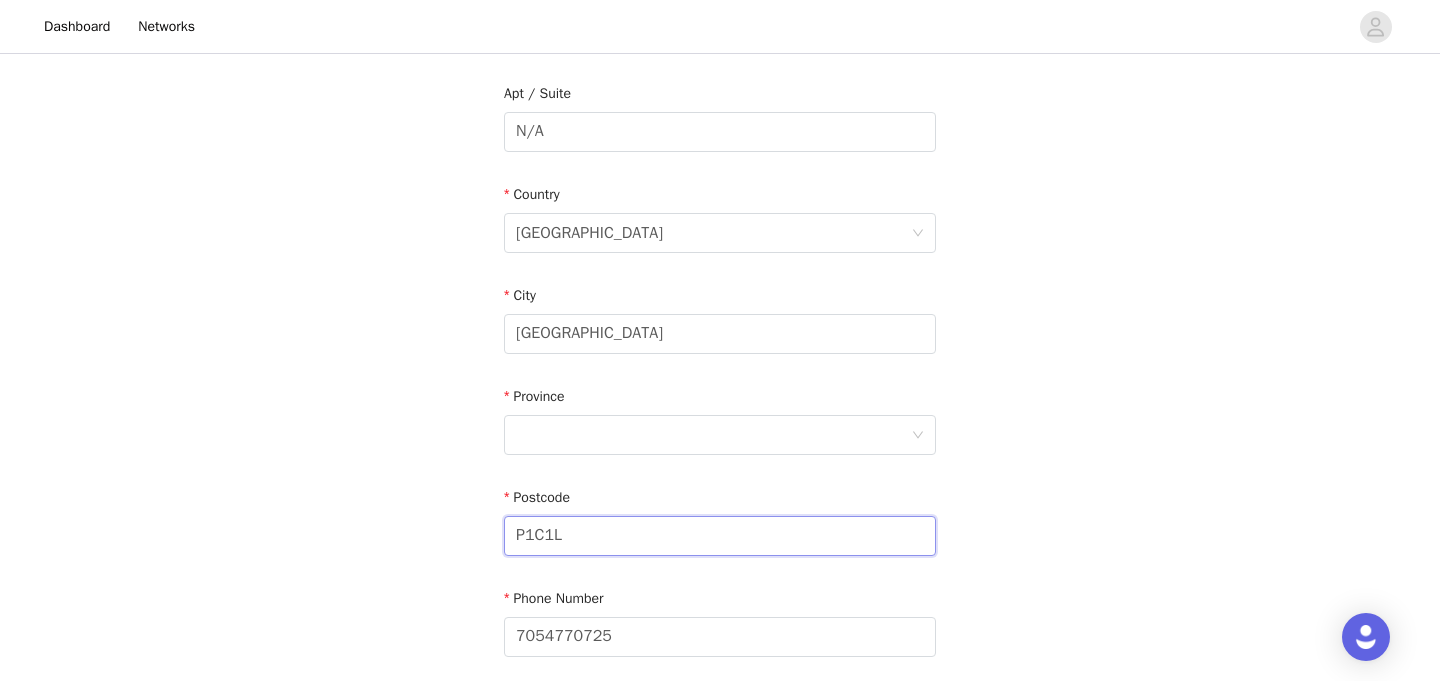 type on "P1C1L9" 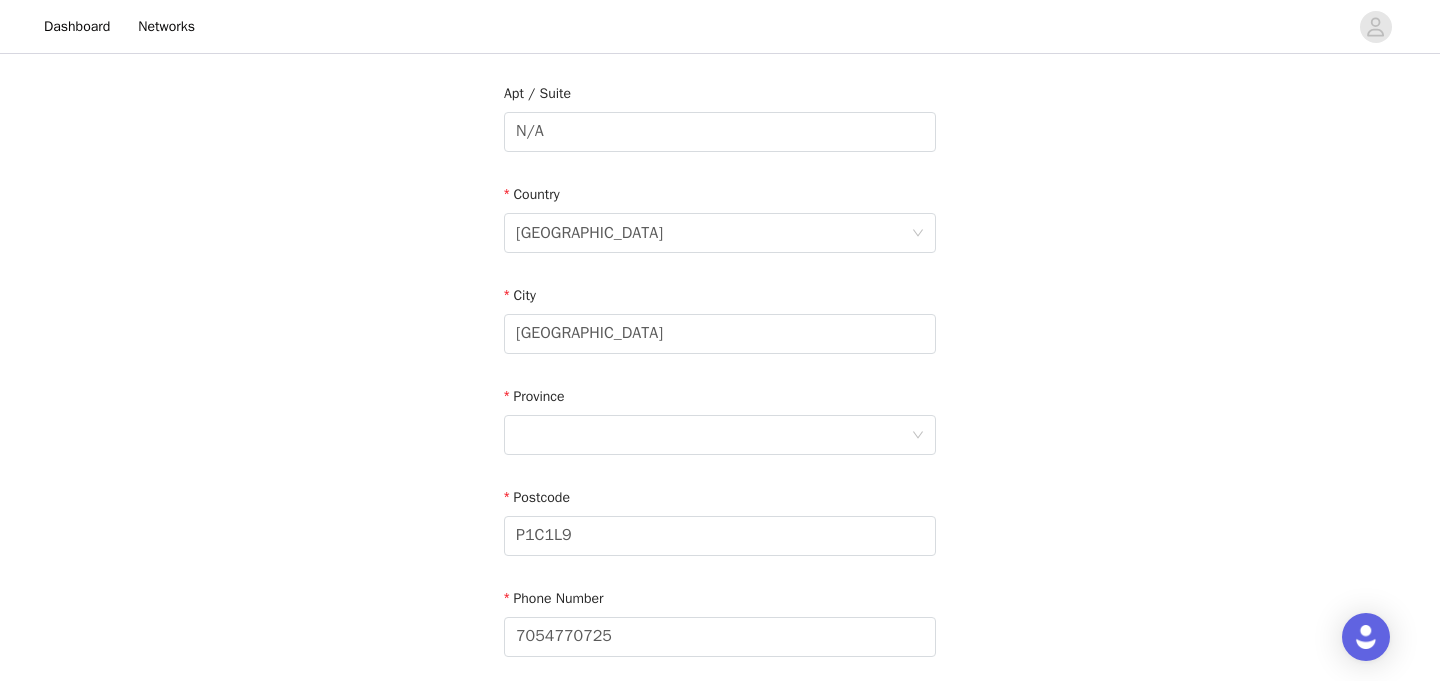 click on "STEP 5 OF 8
Shipping Information
Email hannahelizabethcollab@gmail.com   First Name Hannah   Last Name Clayton   Address 6 Kilmorey Court   Apt / Suite N/A   Country
Canada
City North Bay   Province     Postcode P1C1L9   Phone Number 7054770725" at bounding box center [720, 132] 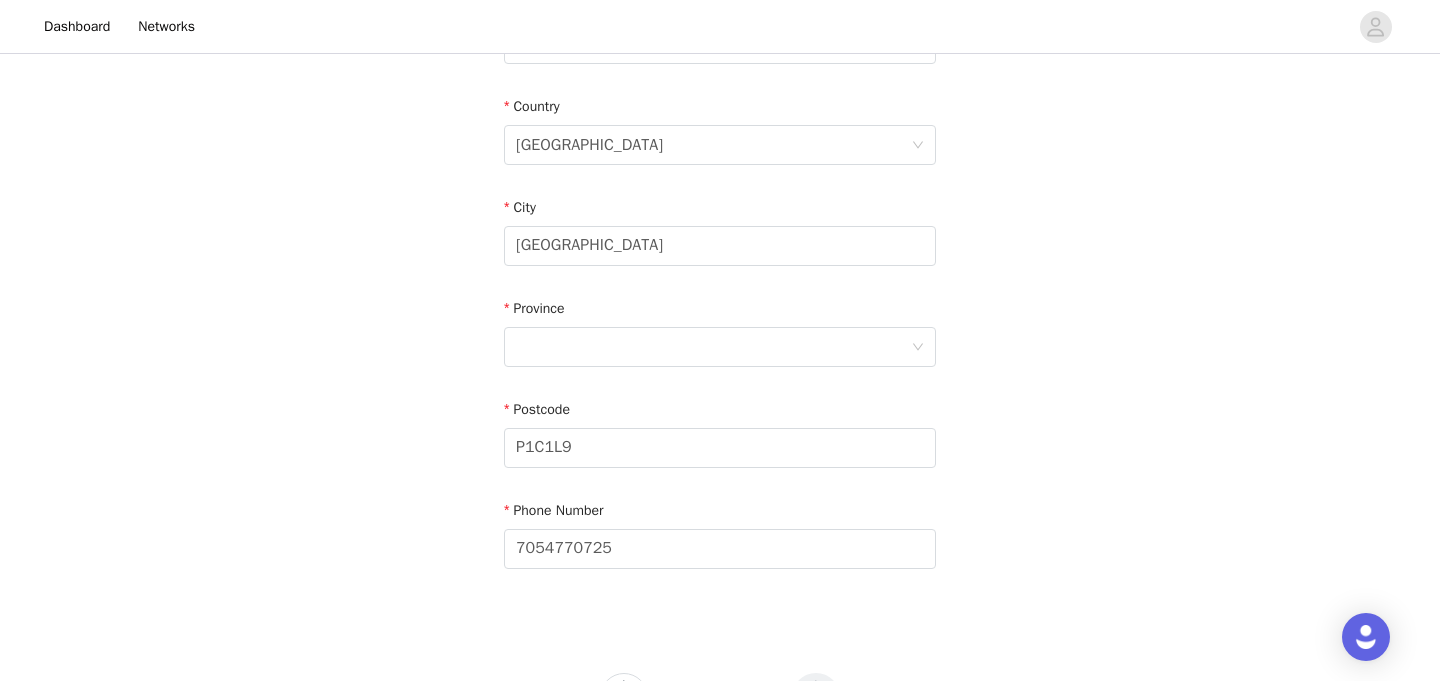 scroll, scrollTop: 623, scrollLeft: 0, axis: vertical 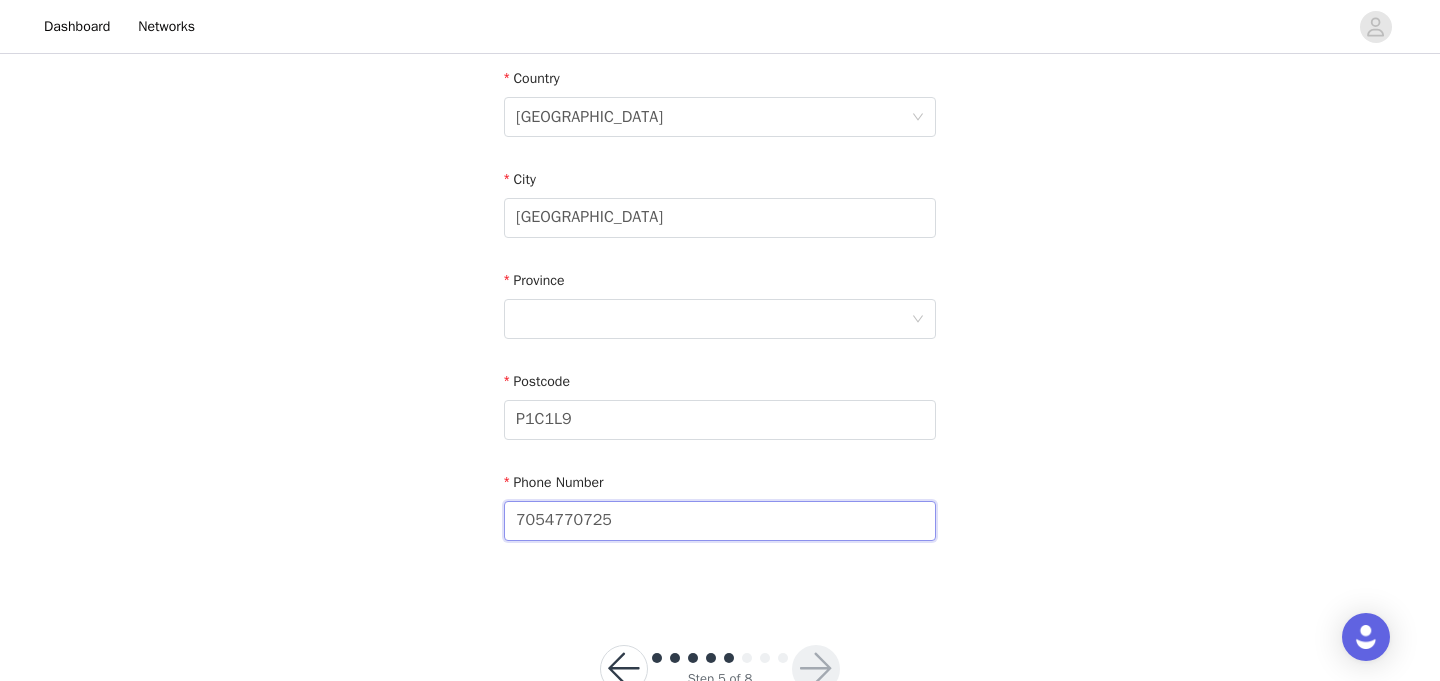 click on "7054770725" at bounding box center [720, 521] 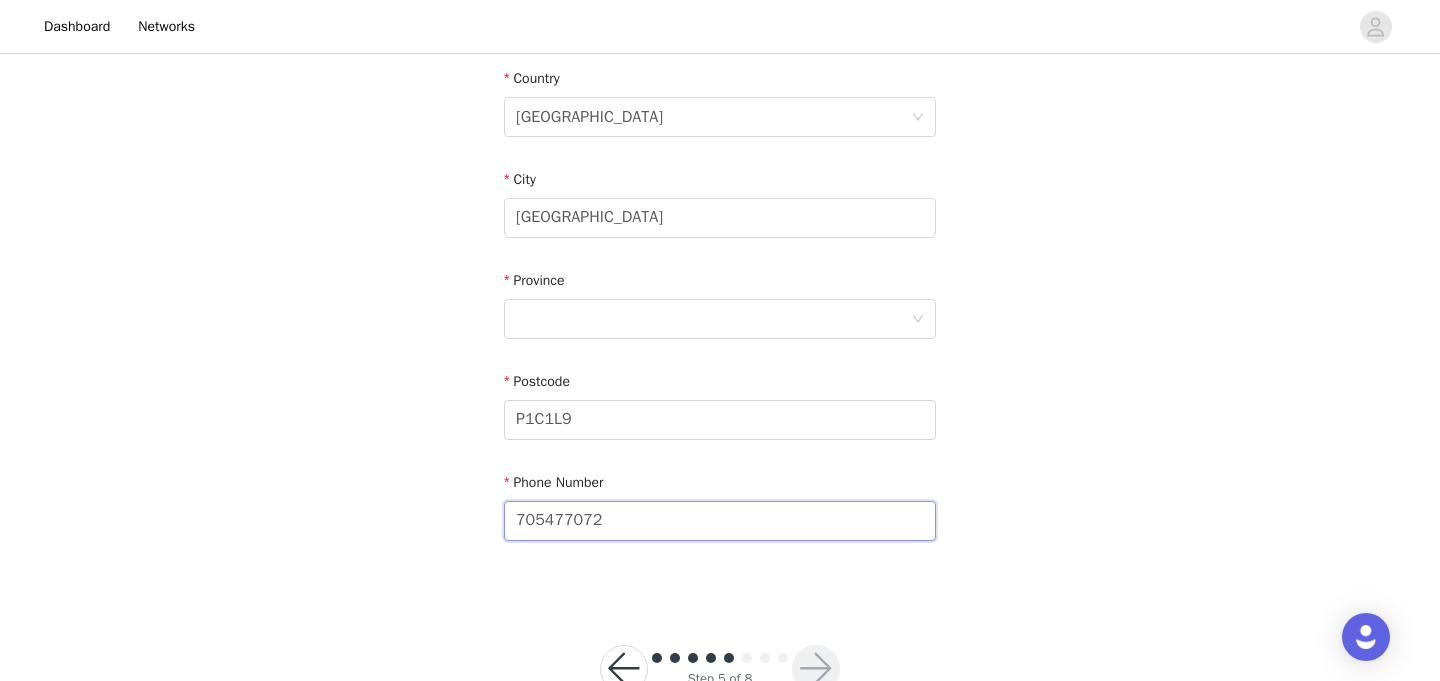 type on "7054770725" 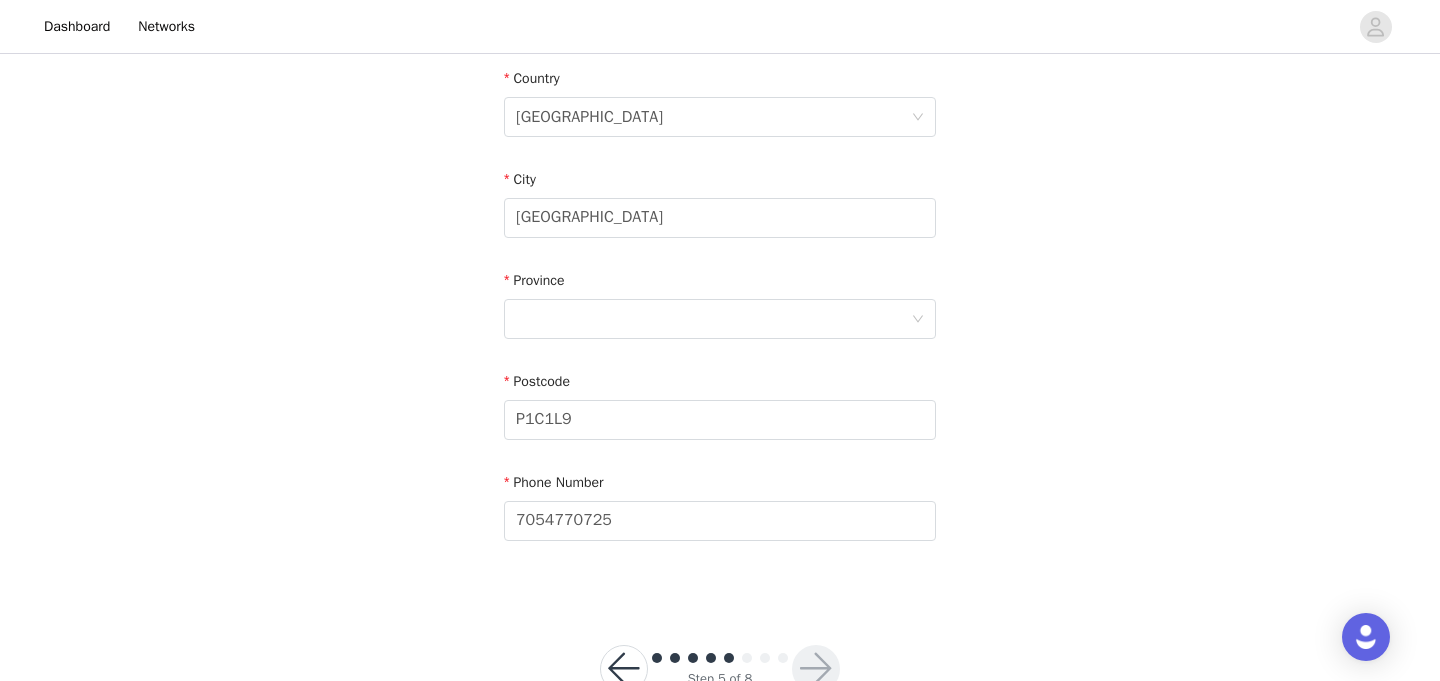 click on "STEP 5 OF 8
Shipping Information
Email hannahelizabethcollab@gmail.com   First Name Hannah   Last Name Clayton   Address 6 Kilmorey Court   Apt / Suite N/A   Country
Canada
City North Bay   Province     Postcode P1C1L9   Phone Number 7054770725" at bounding box center (720, 16) 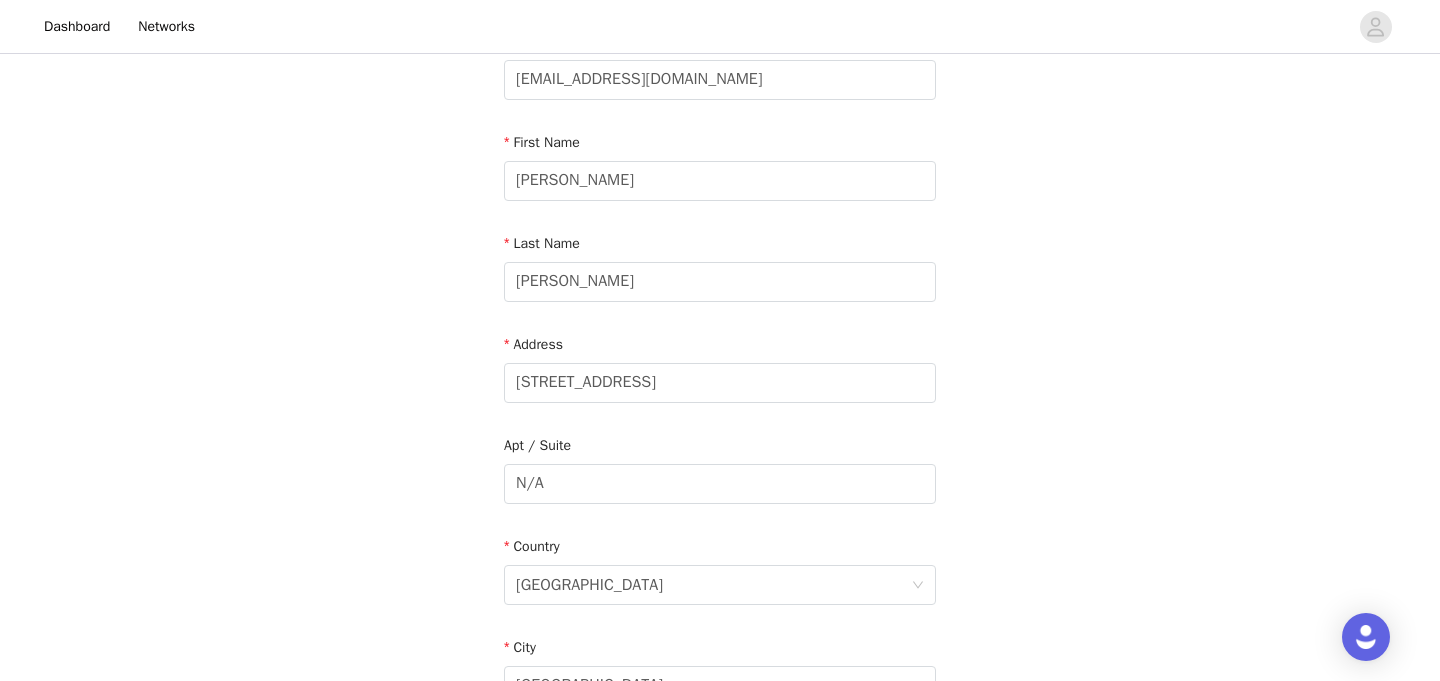 scroll, scrollTop: 467, scrollLeft: 0, axis: vertical 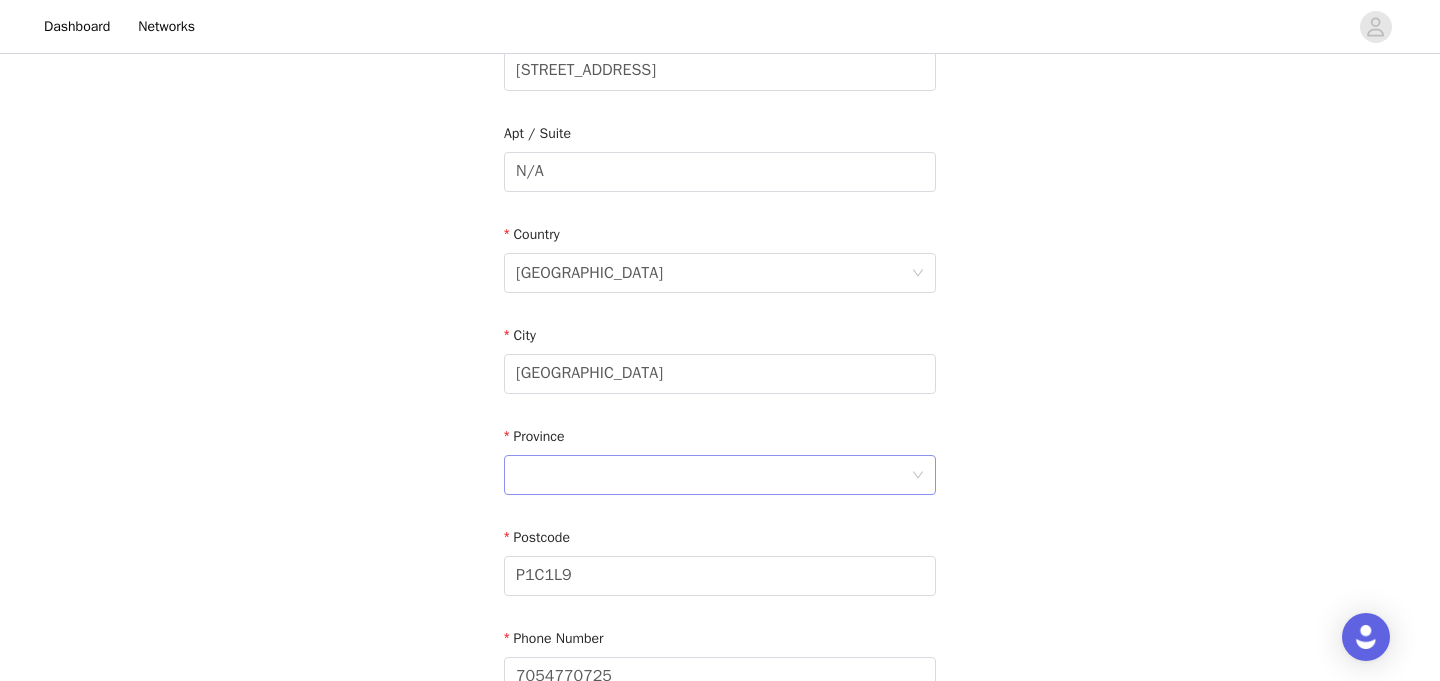 click at bounding box center (713, 475) 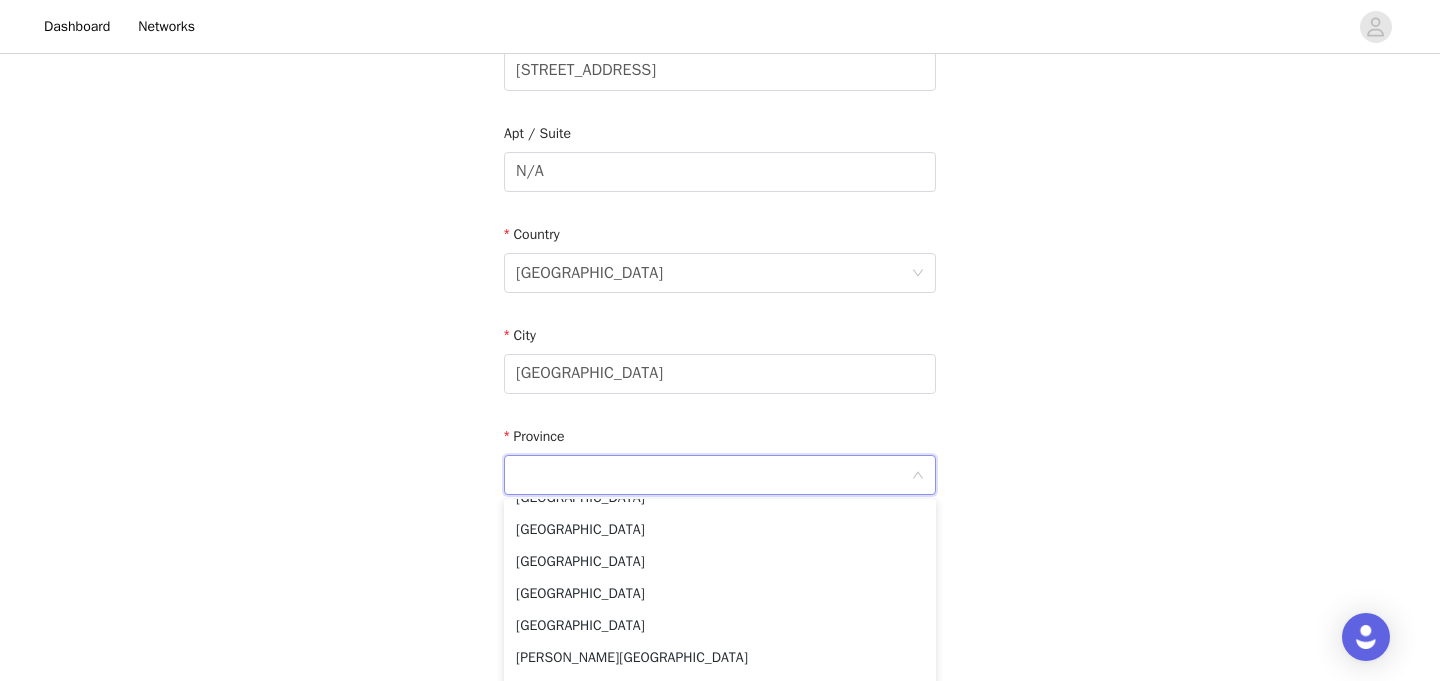 scroll, scrollTop: 174, scrollLeft: 0, axis: vertical 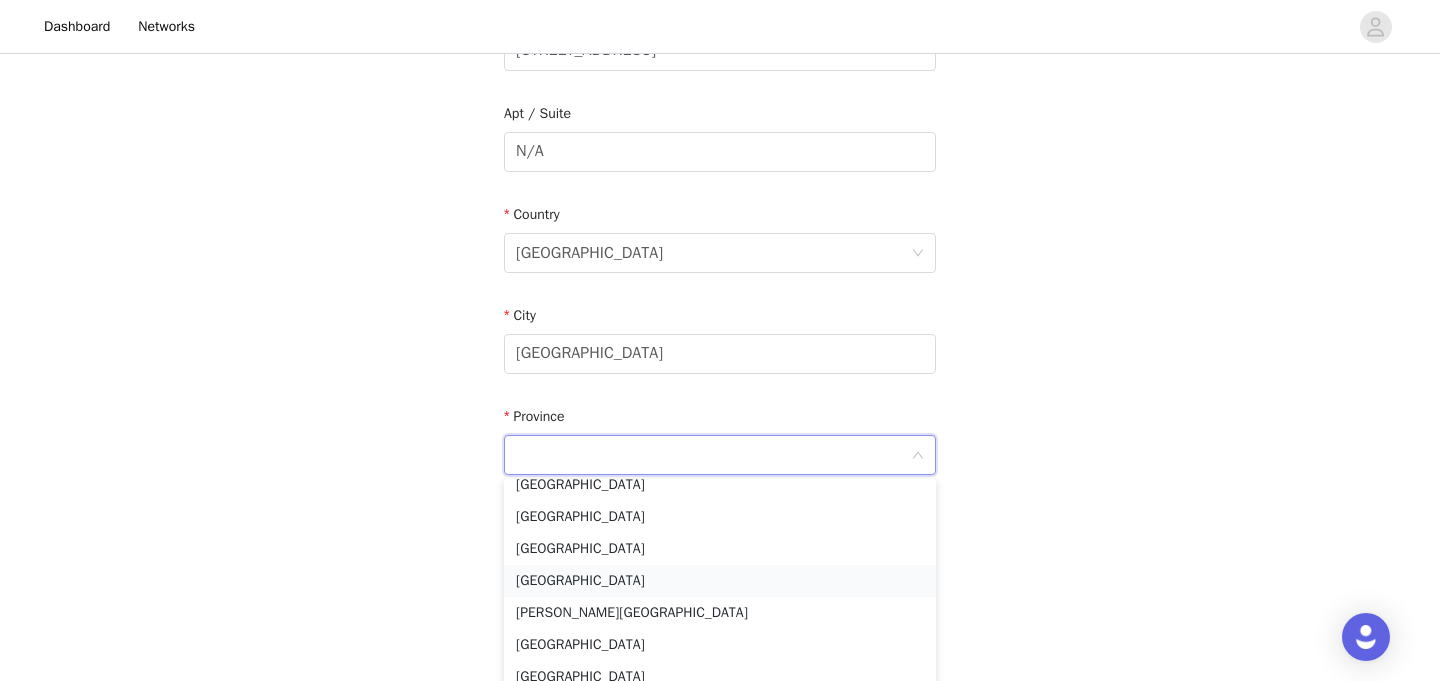 click on "Ontario" at bounding box center (720, 581) 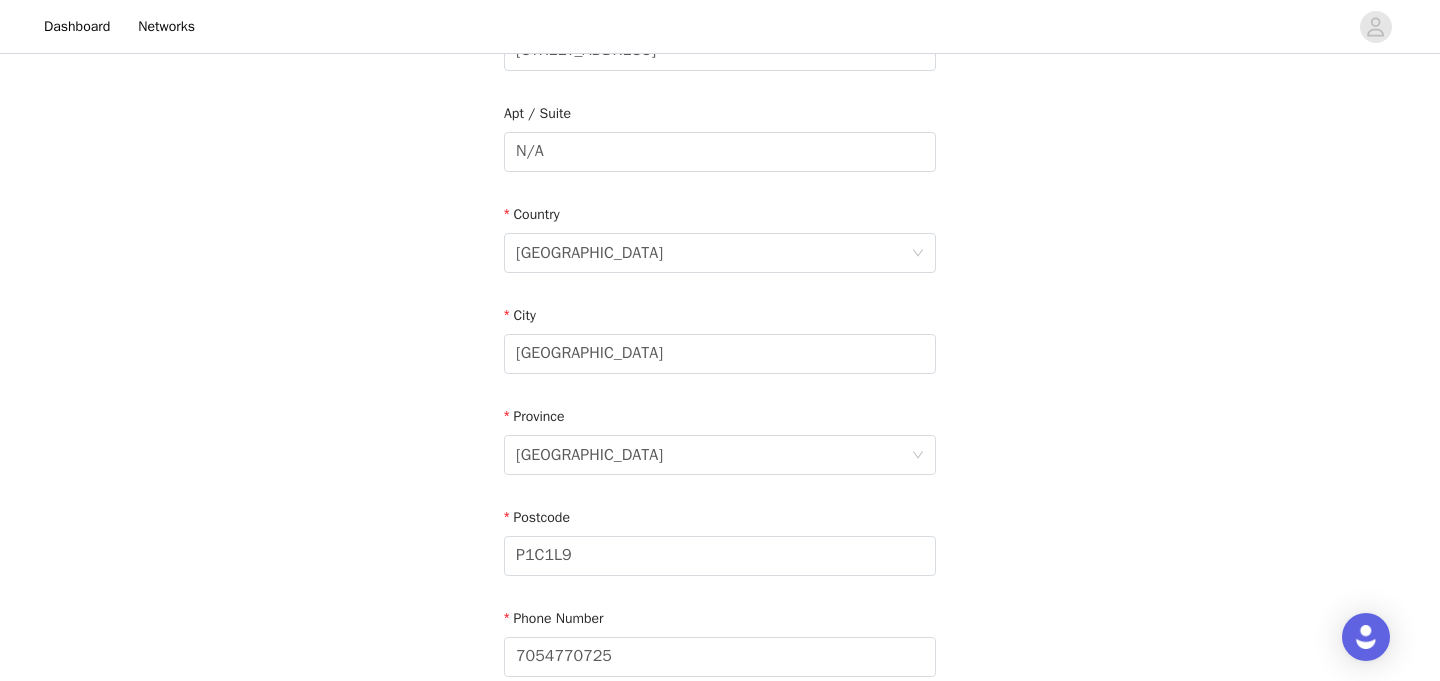 scroll, scrollTop: 682, scrollLeft: 0, axis: vertical 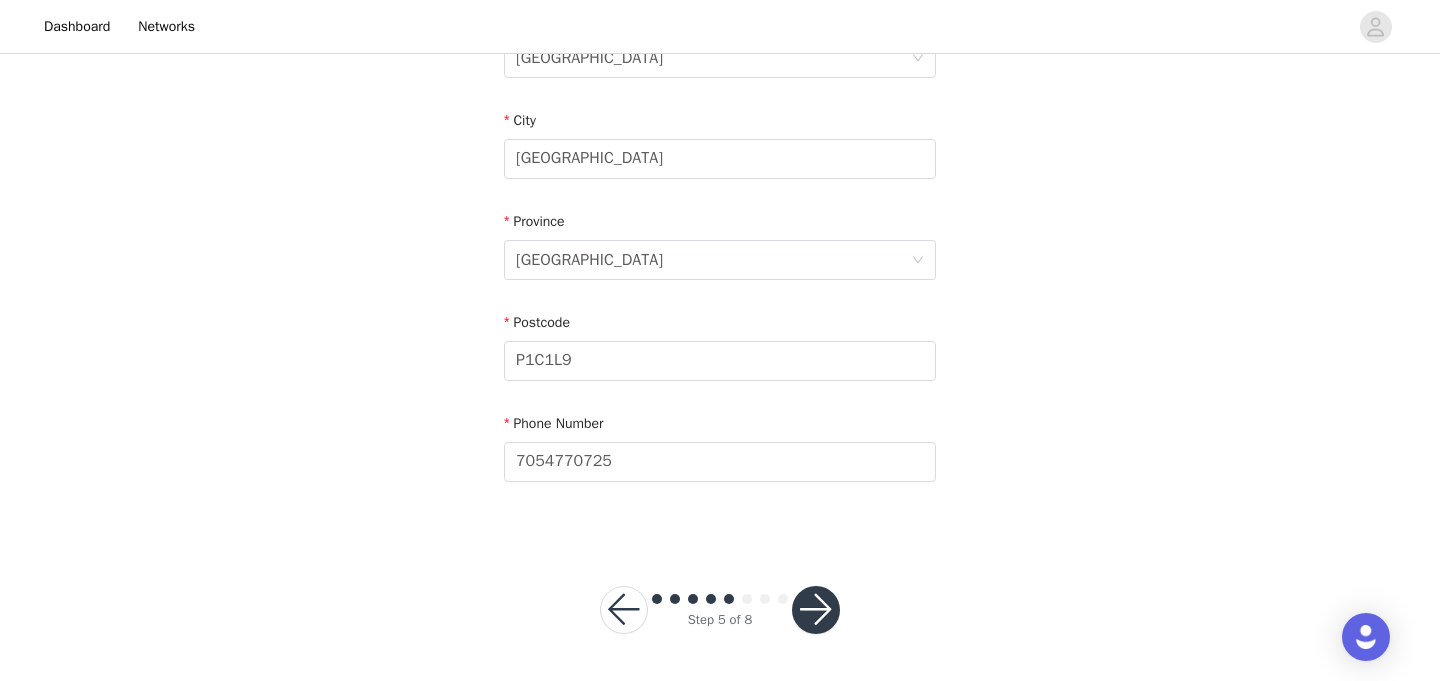 click at bounding box center [816, 610] 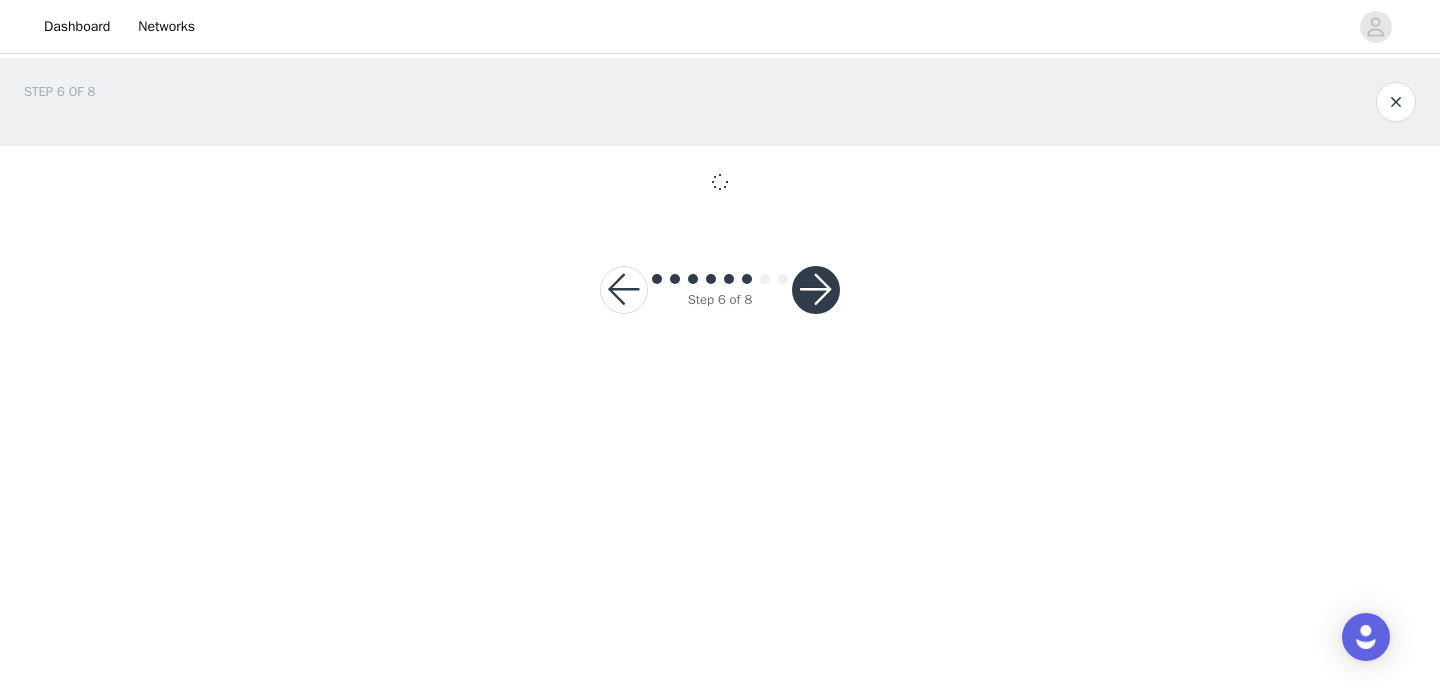 scroll, scrollTop: 0, scrollLeft: 0, axis: both 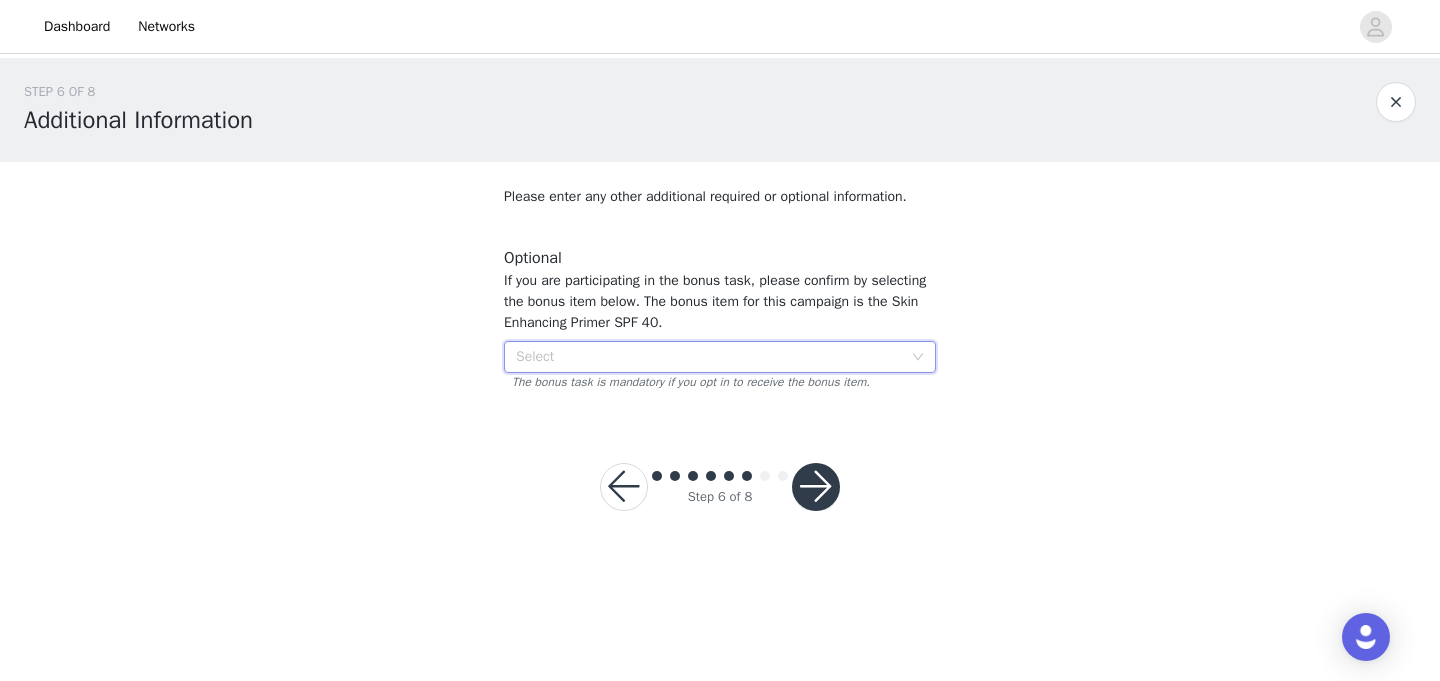 click on "Select" at bounding box center [713, 357] 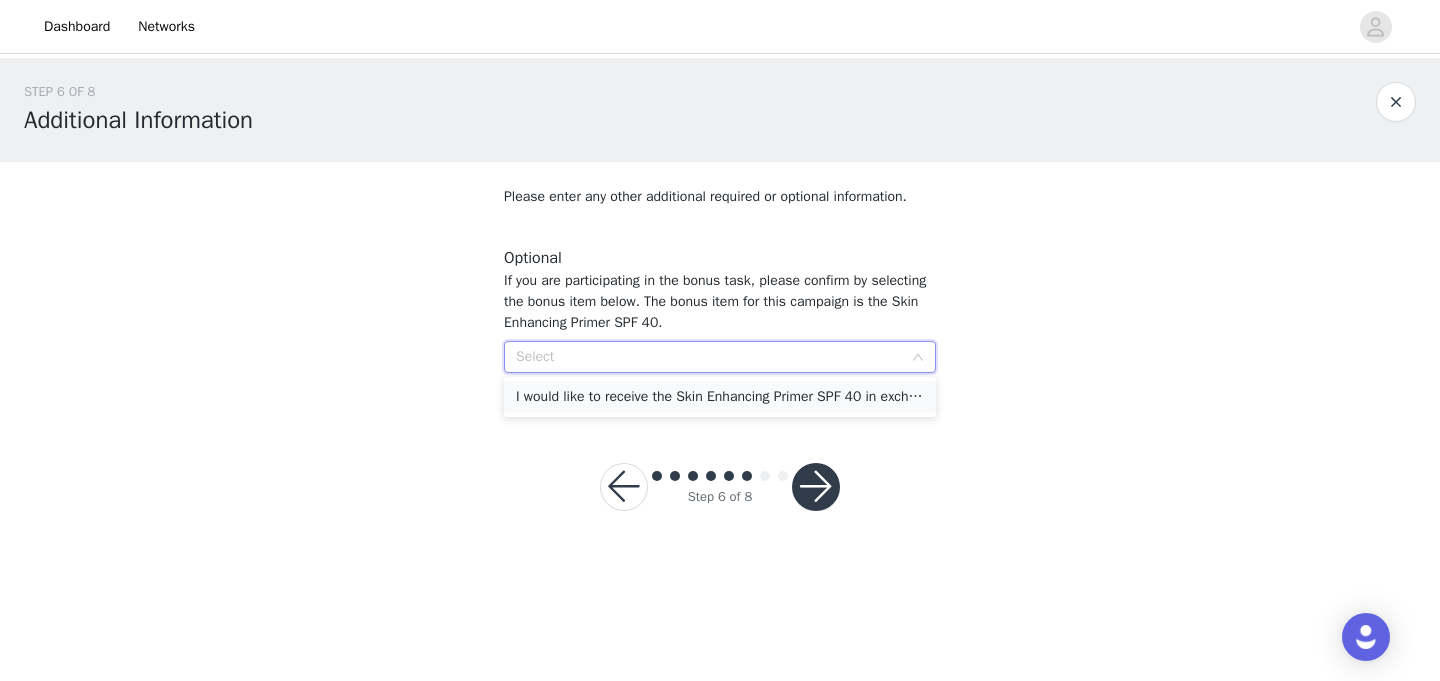 click on "I would like to receive the Skin Enhancing Primer SPF 40 in exchange for participation in the bonus task." at bounding box center [720, 397] 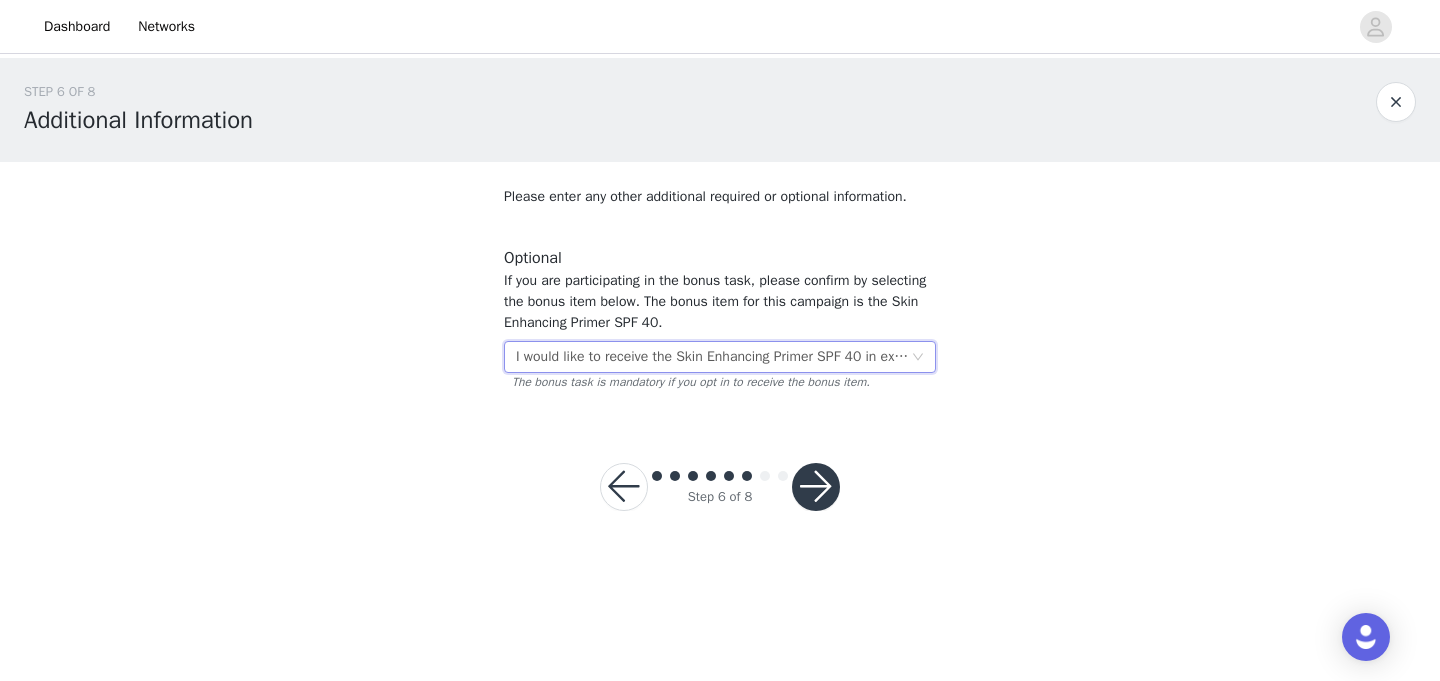 click at bounding box center (816, 487) 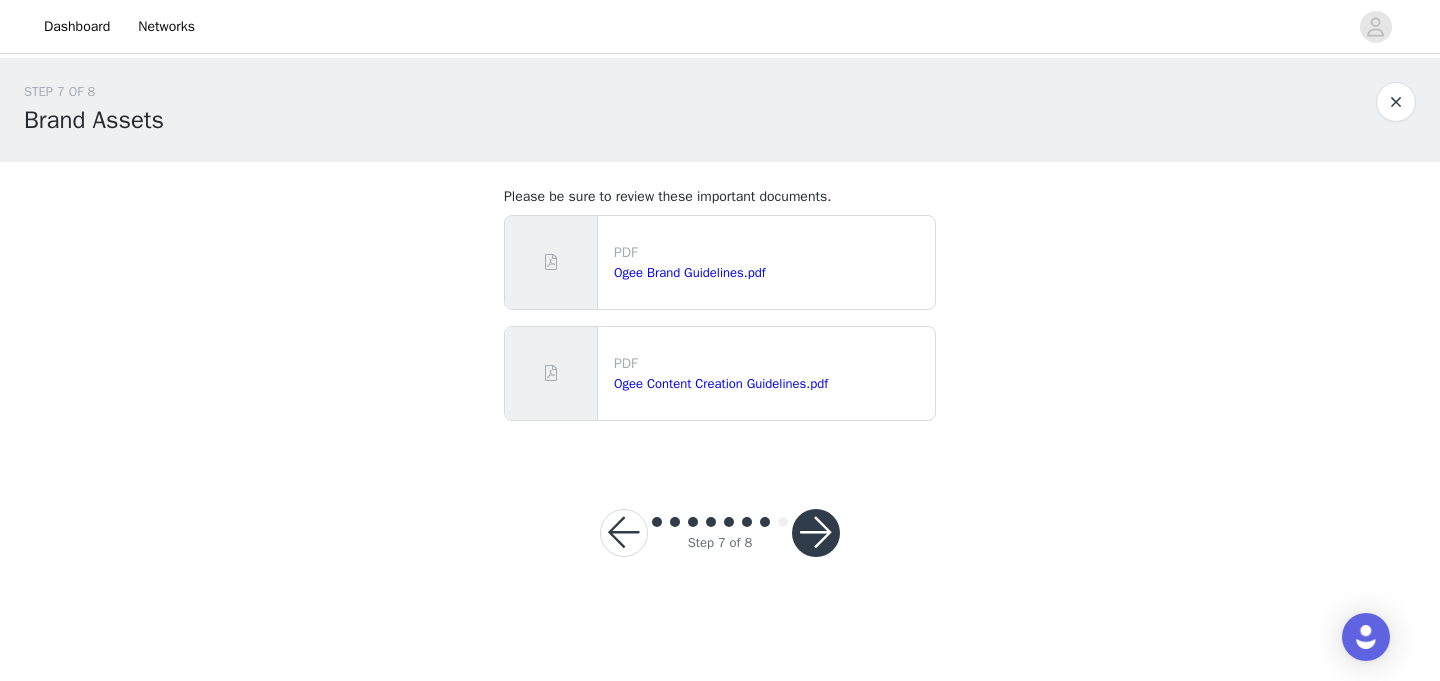 click at bounding box center (816, 533) 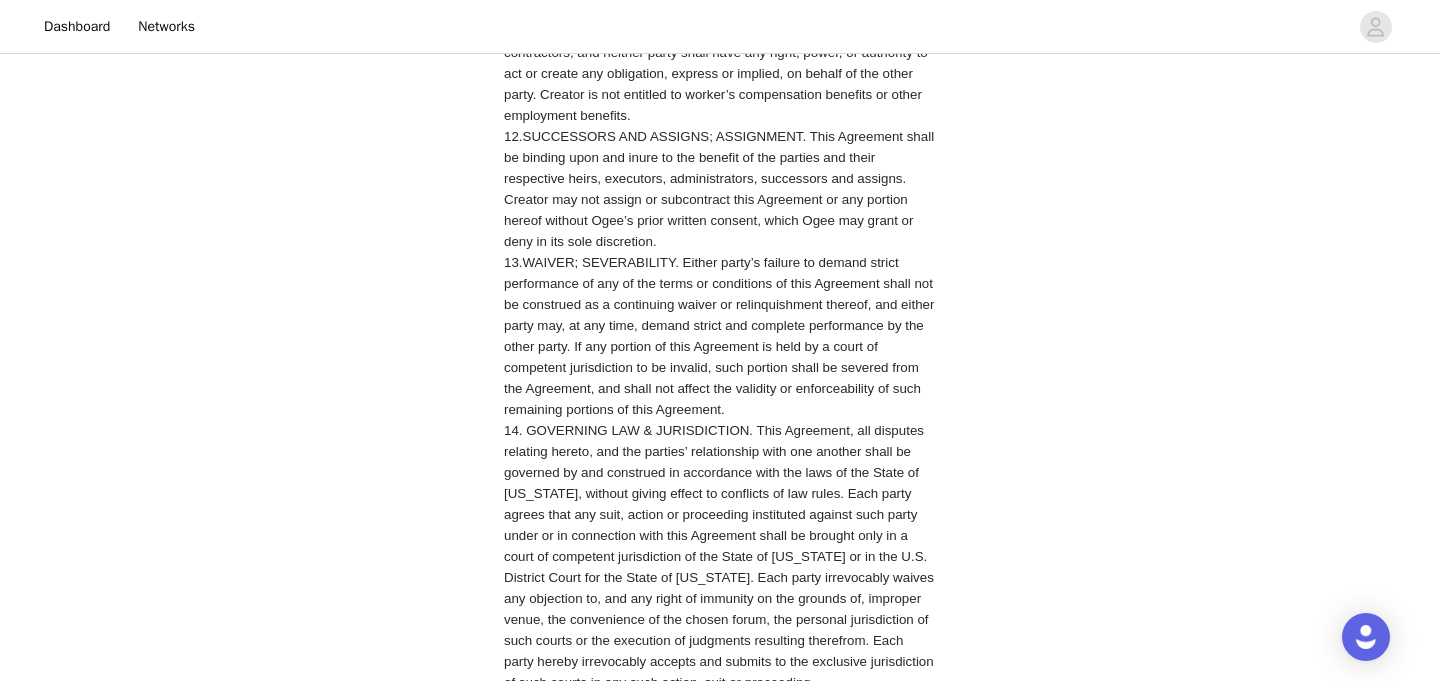 scroll, scrollTop: 3876, scrollLeft: 0, axis: vertical 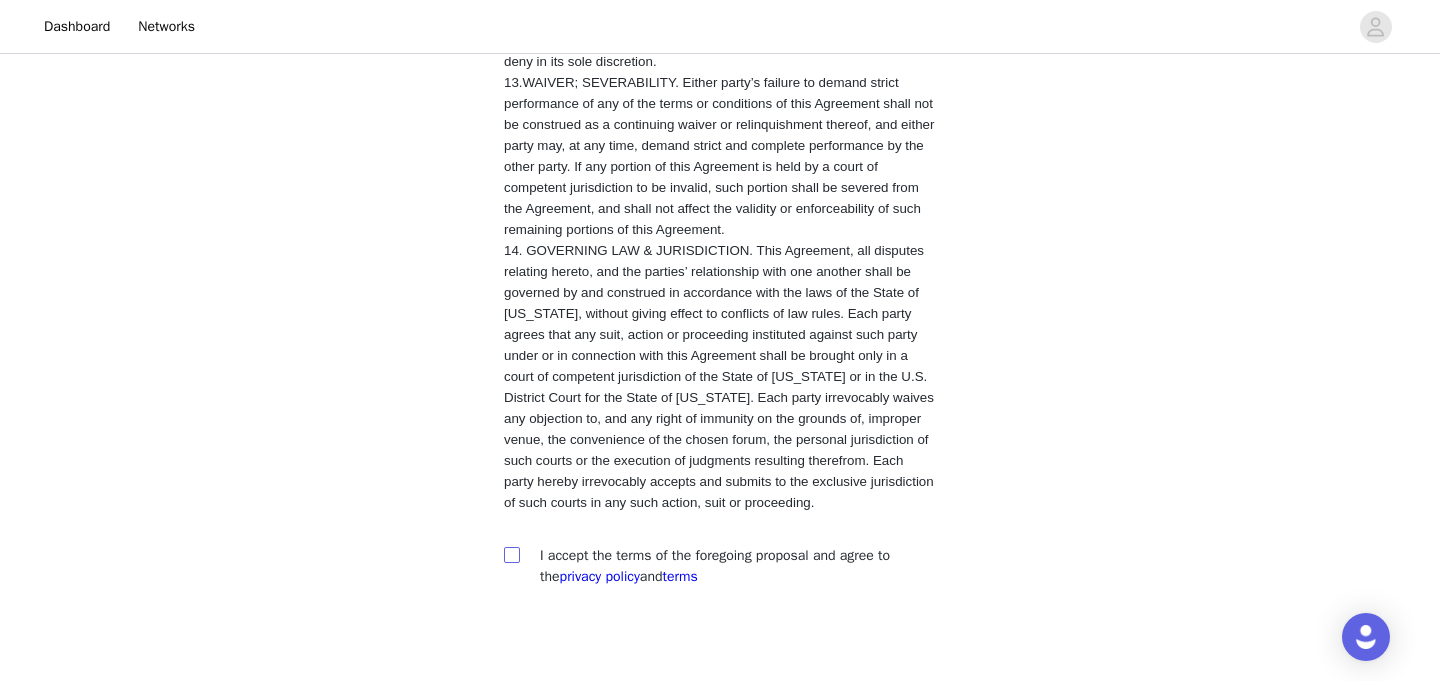 click at bounding box center [511, 554] 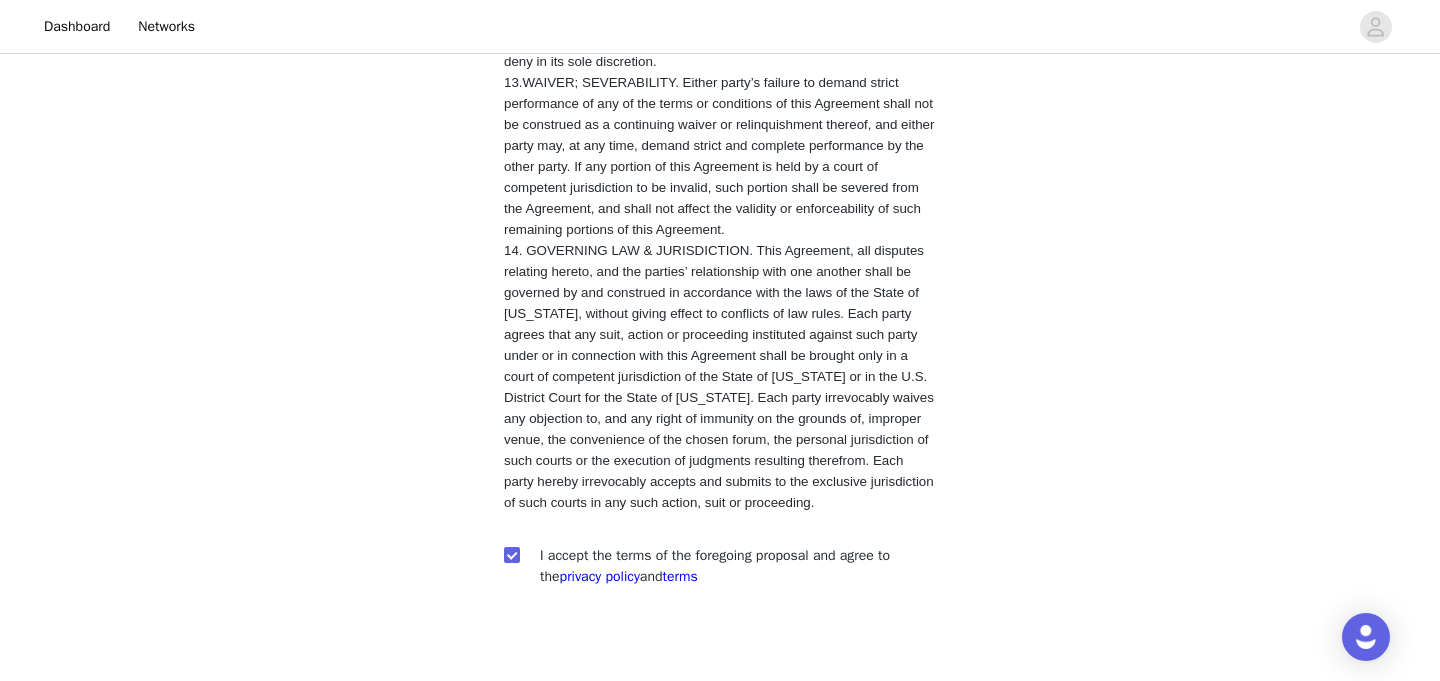 click at bounding box center [816, 715] 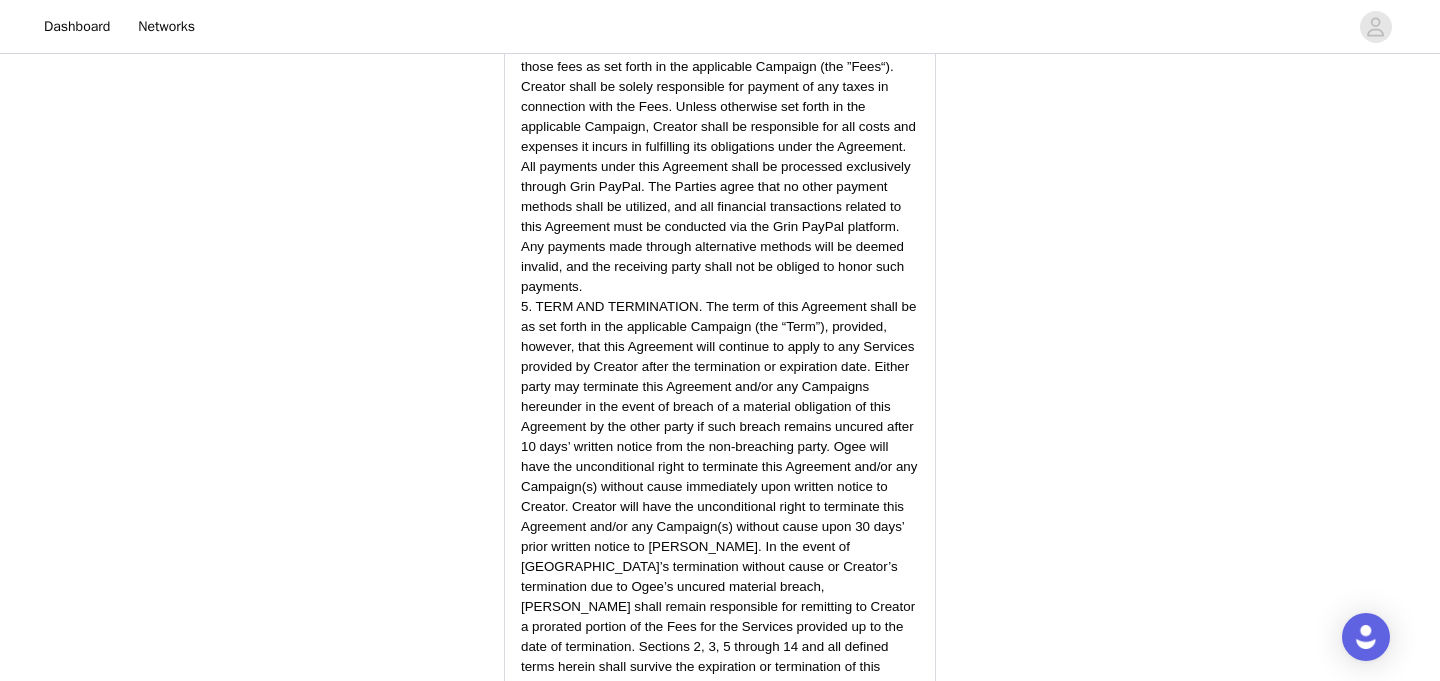 scroll, scrollTop: 5723, scrollLeft: 0, axis: vertical 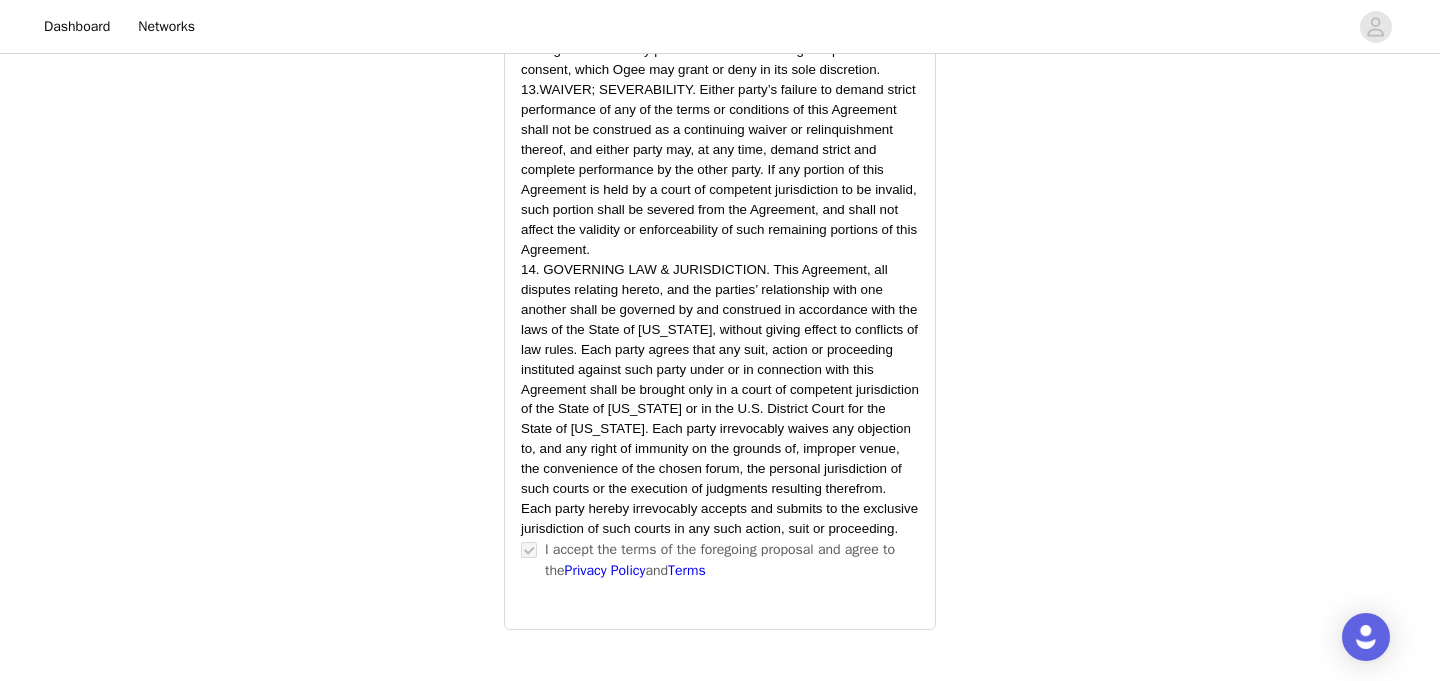 click on "Submit Proposal" at bounding box center [720, 718] 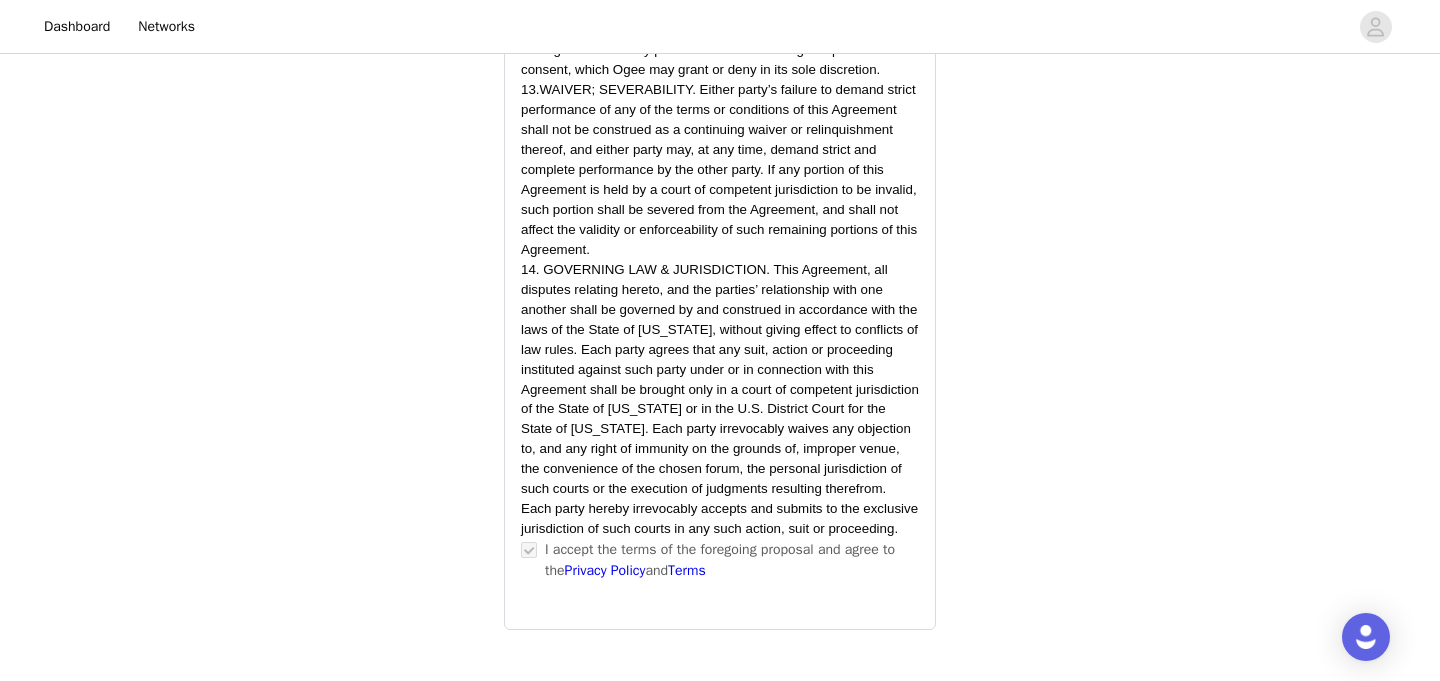 scroll, scrollTop: 0, scrollLeft: 0, axis: both 